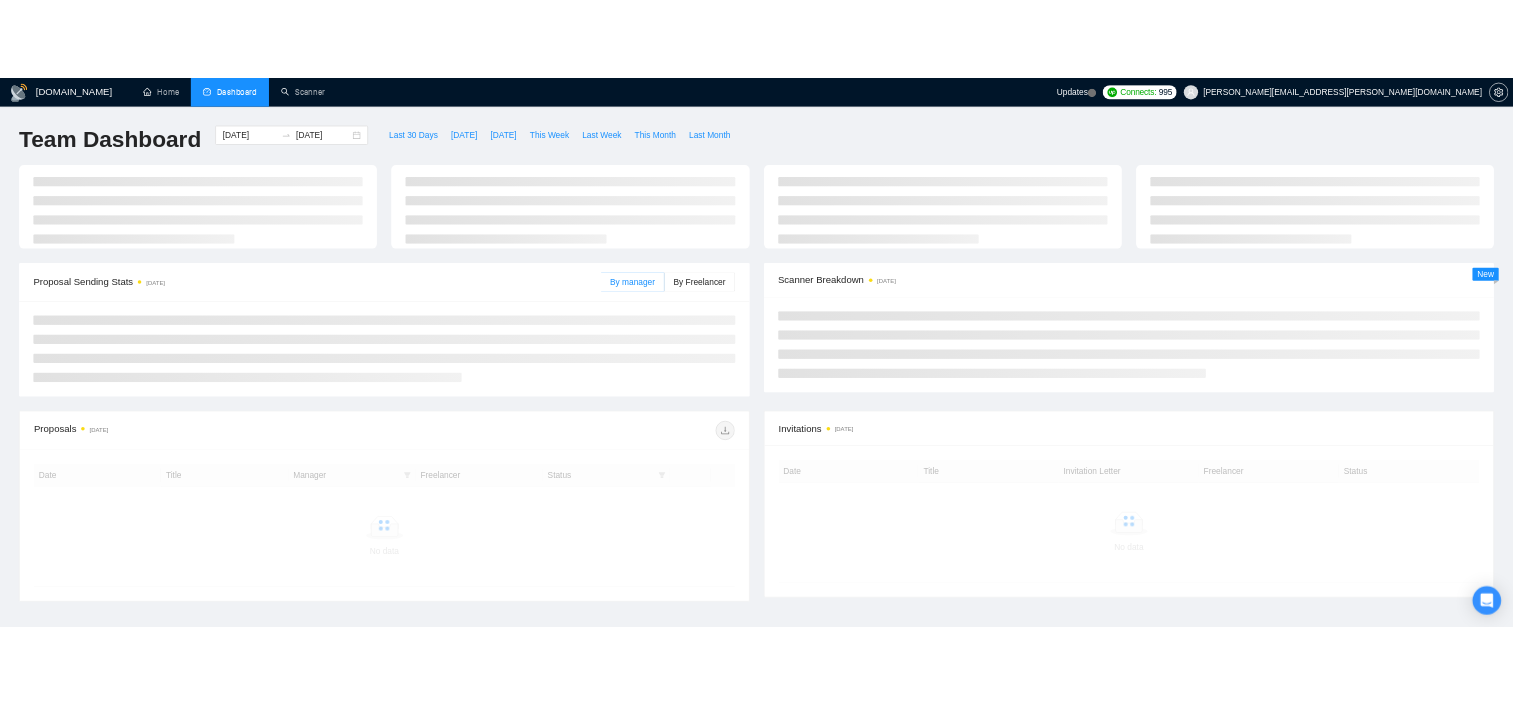 scroll, scrollTop: 0, scrollLeft: 0, axis: both 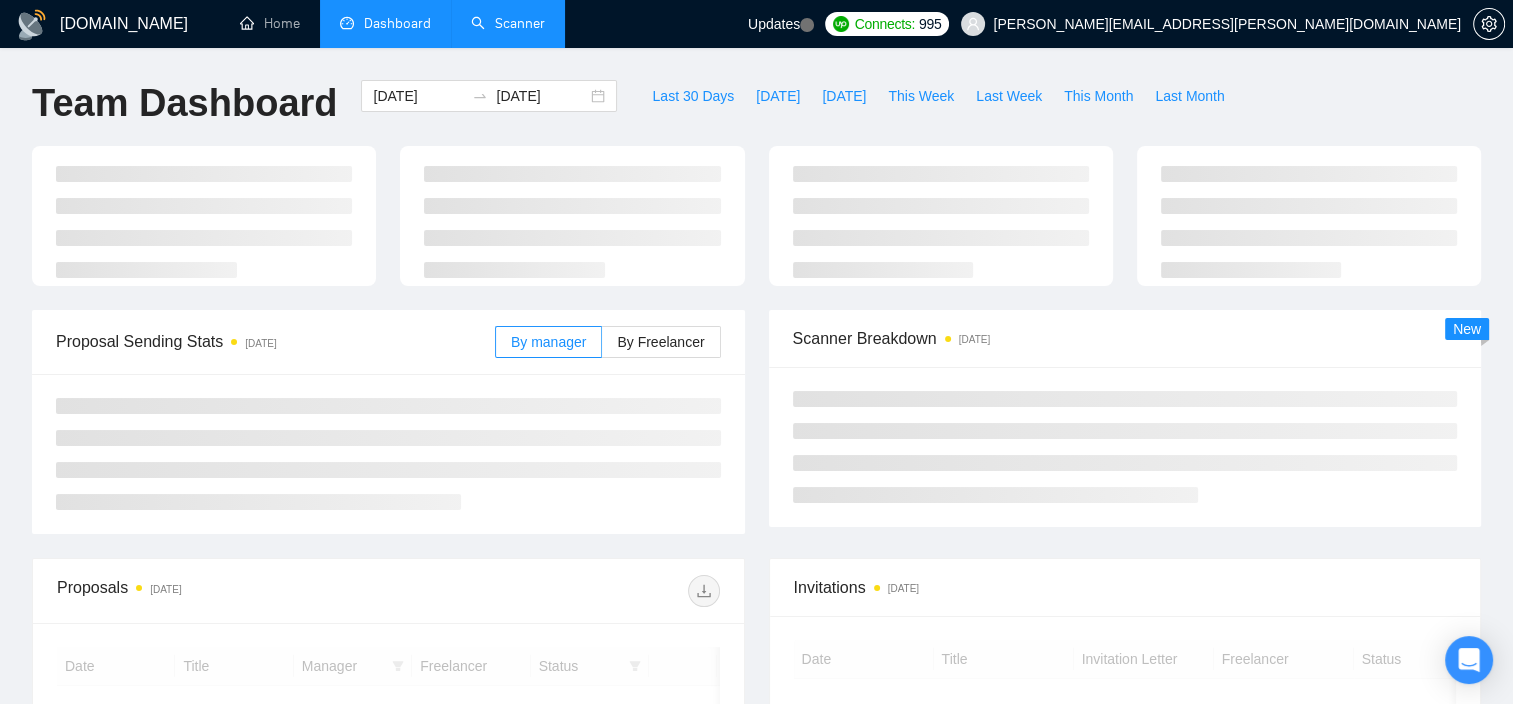 click on "Scanner" at bounding box center (508, 23) 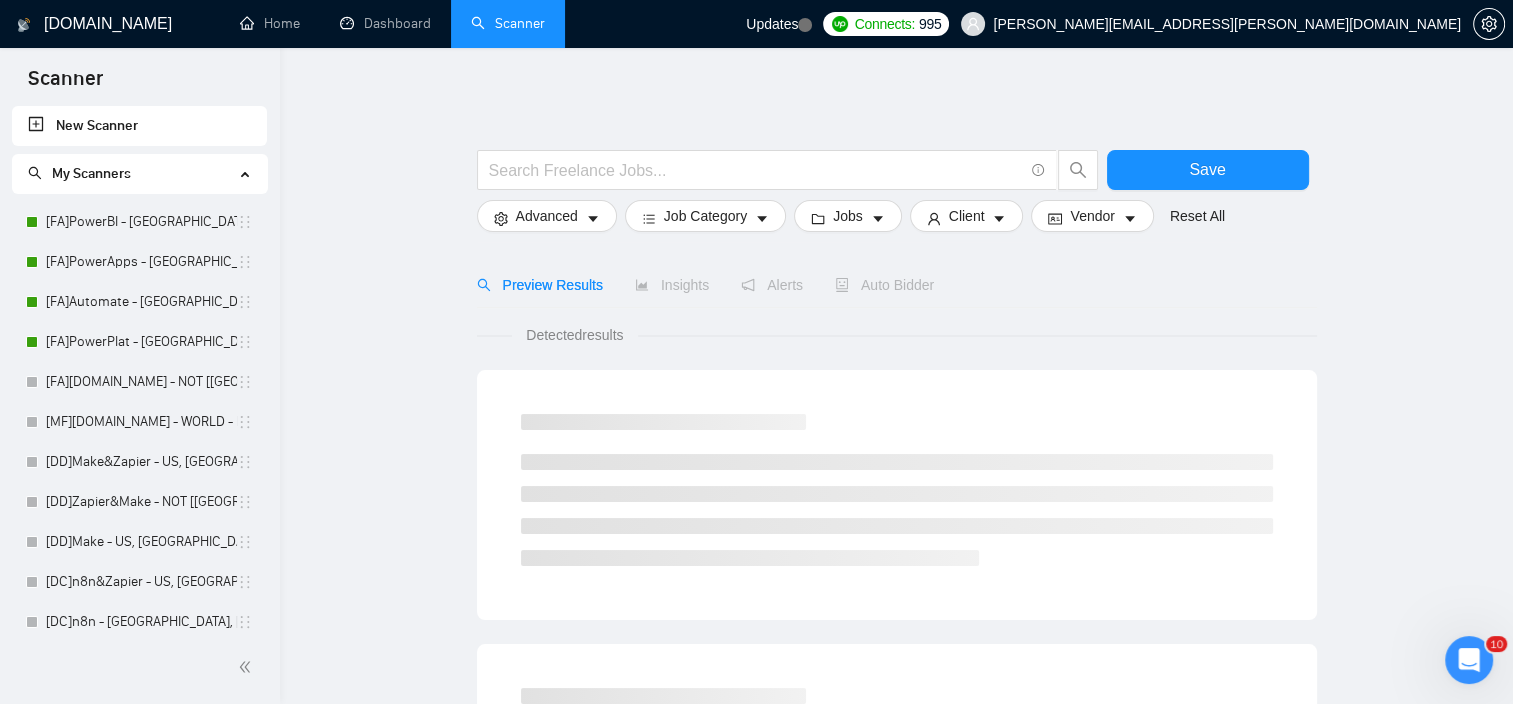scroll, scrollTop: 0, scrollLeft: 0, axis: both 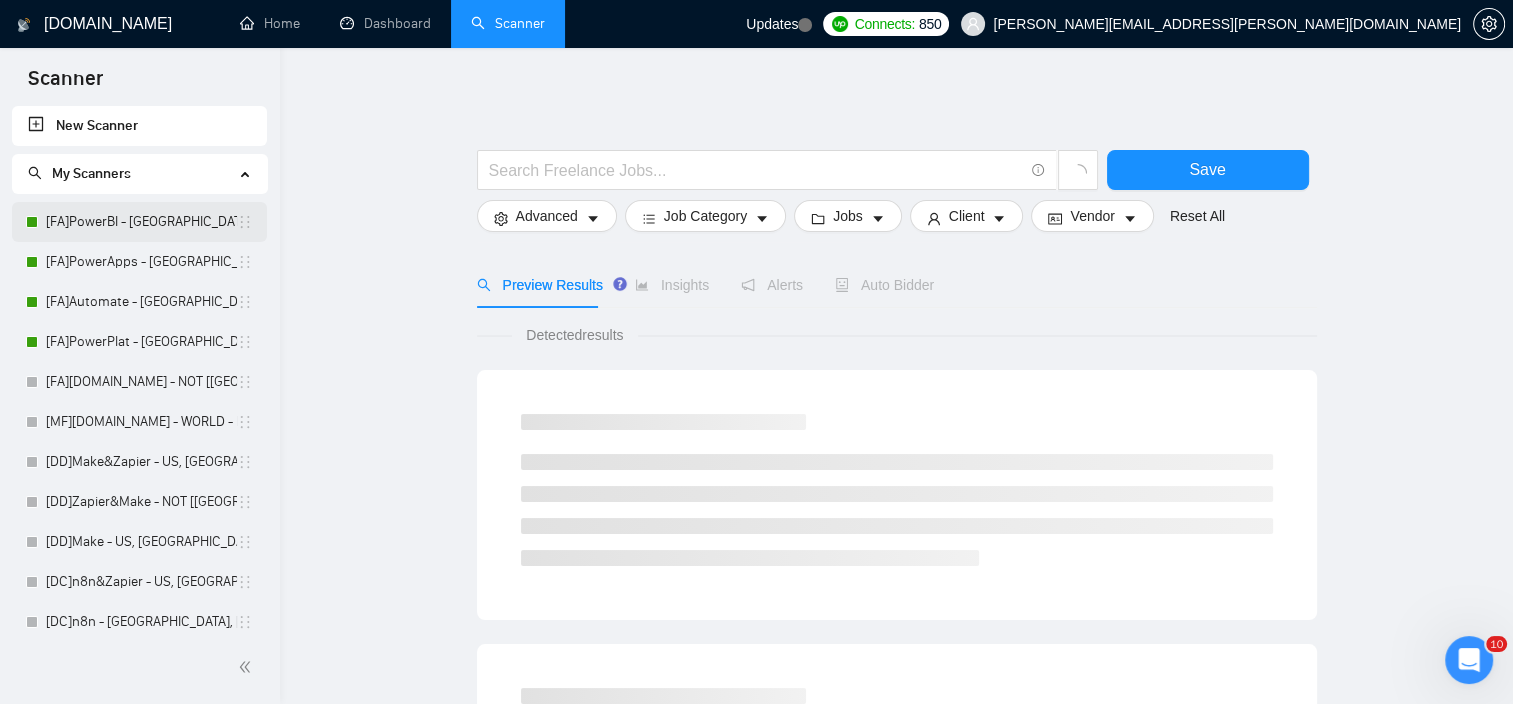 click on "[FA]PowerBI - [GEOGRAPHIC_DATA], [GEOGRAPHIC_DATA], [GEOGRAPHIC_DATA]" at bounding box center (141, 222) 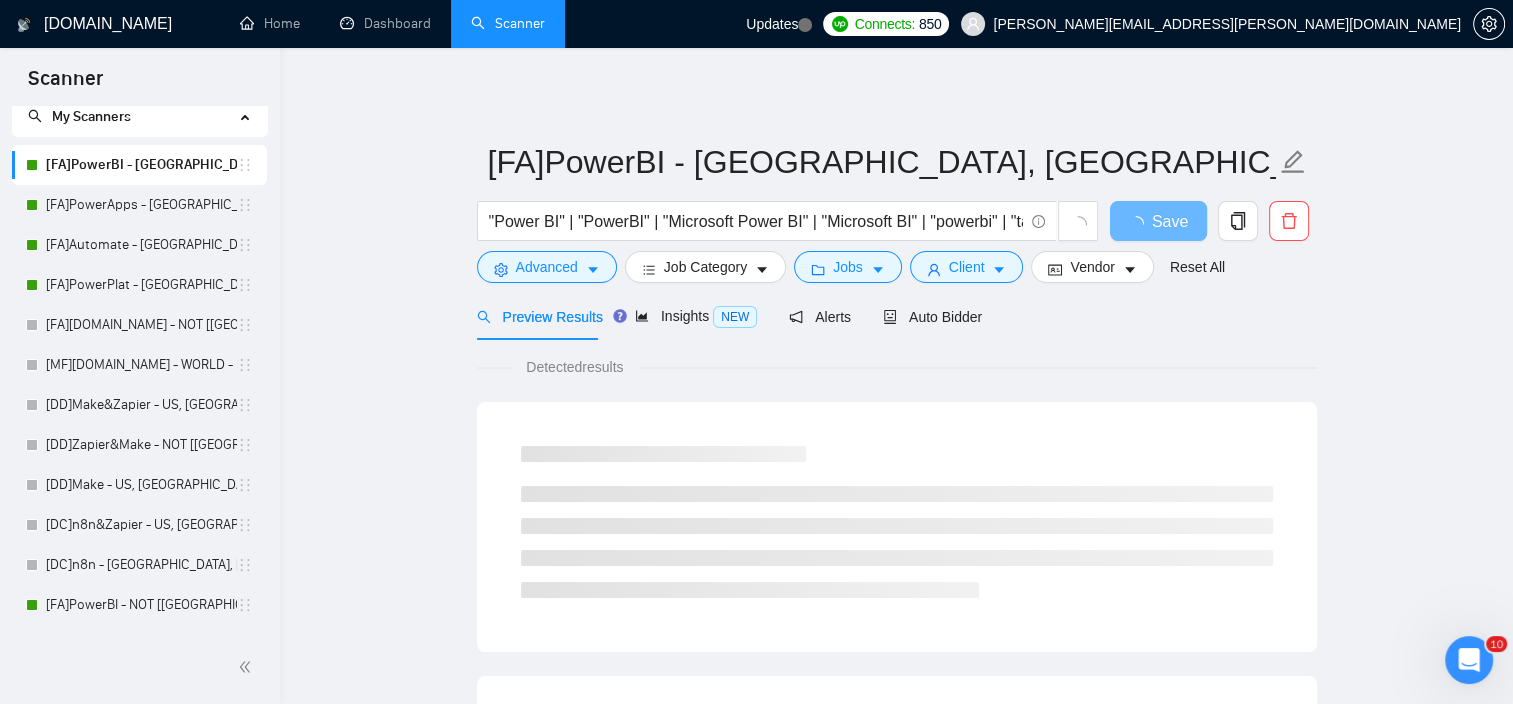 scroll, scrollTop: 211, scrollLeft: 0, axis: vertical 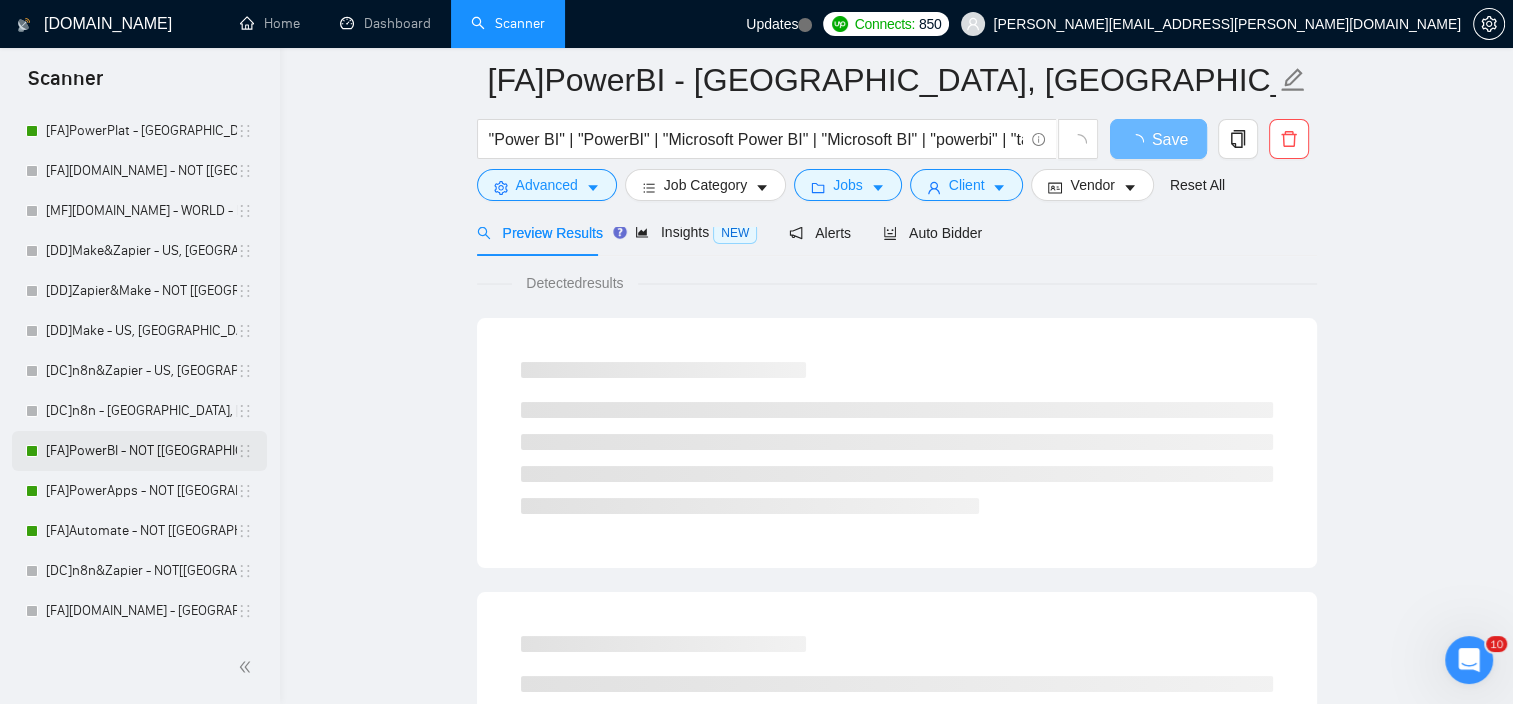 click on "[FA]PowerBI - NOT [[GEOGRAPHIC_DATA], CAN, [GEOGRAPHIC_DATA]]" at bounding box center [141, 451] 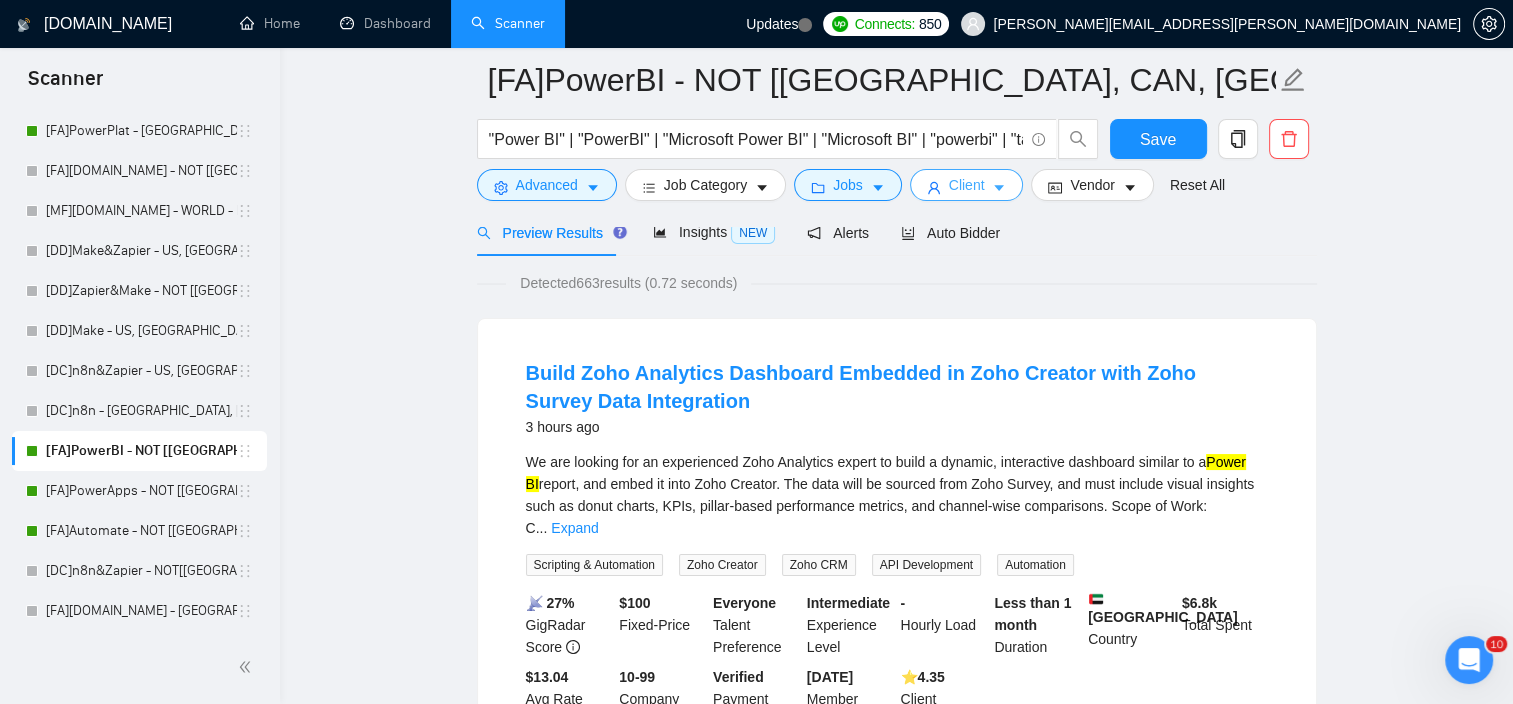 click on "Client" at bounding box center (967, 185) 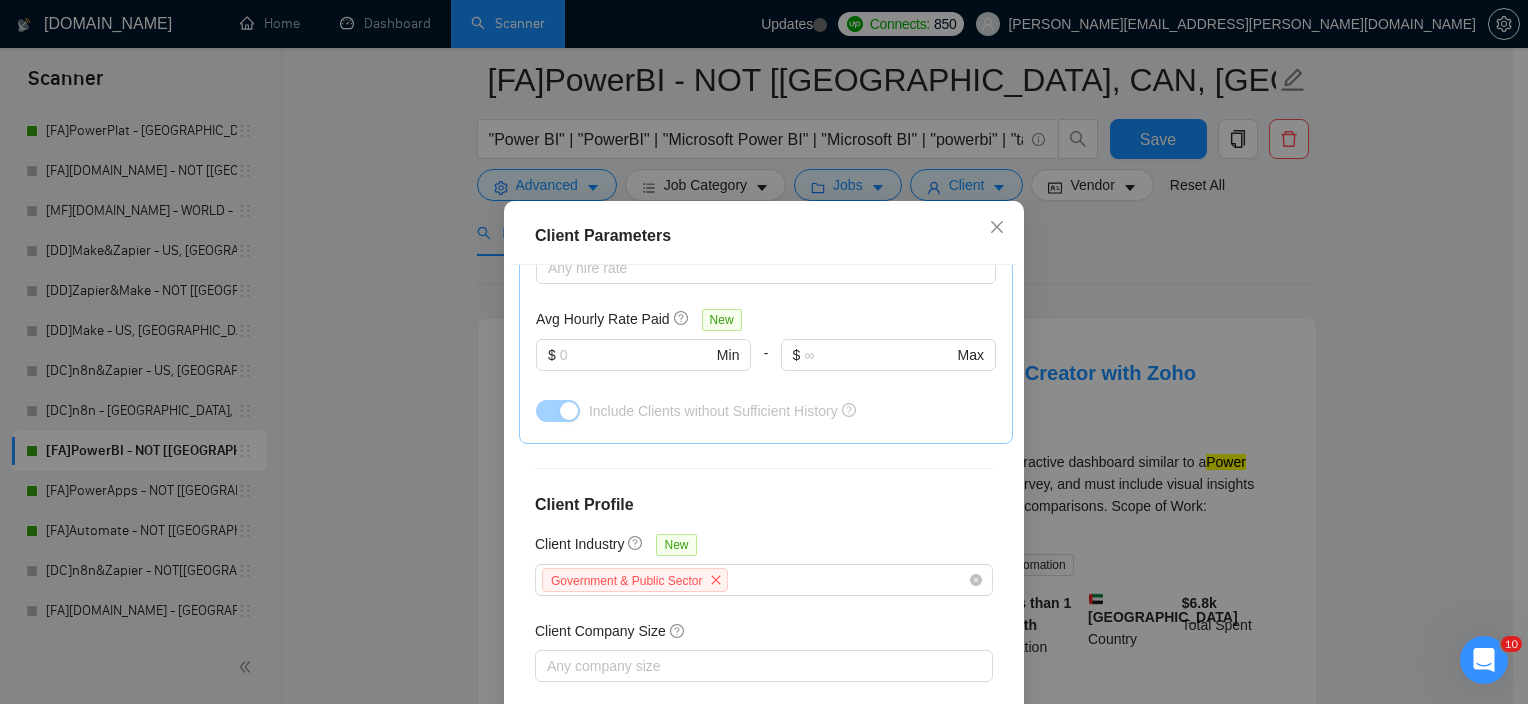 scroll, scrollTop: 755, scrollLeft: 0, axis: vertical 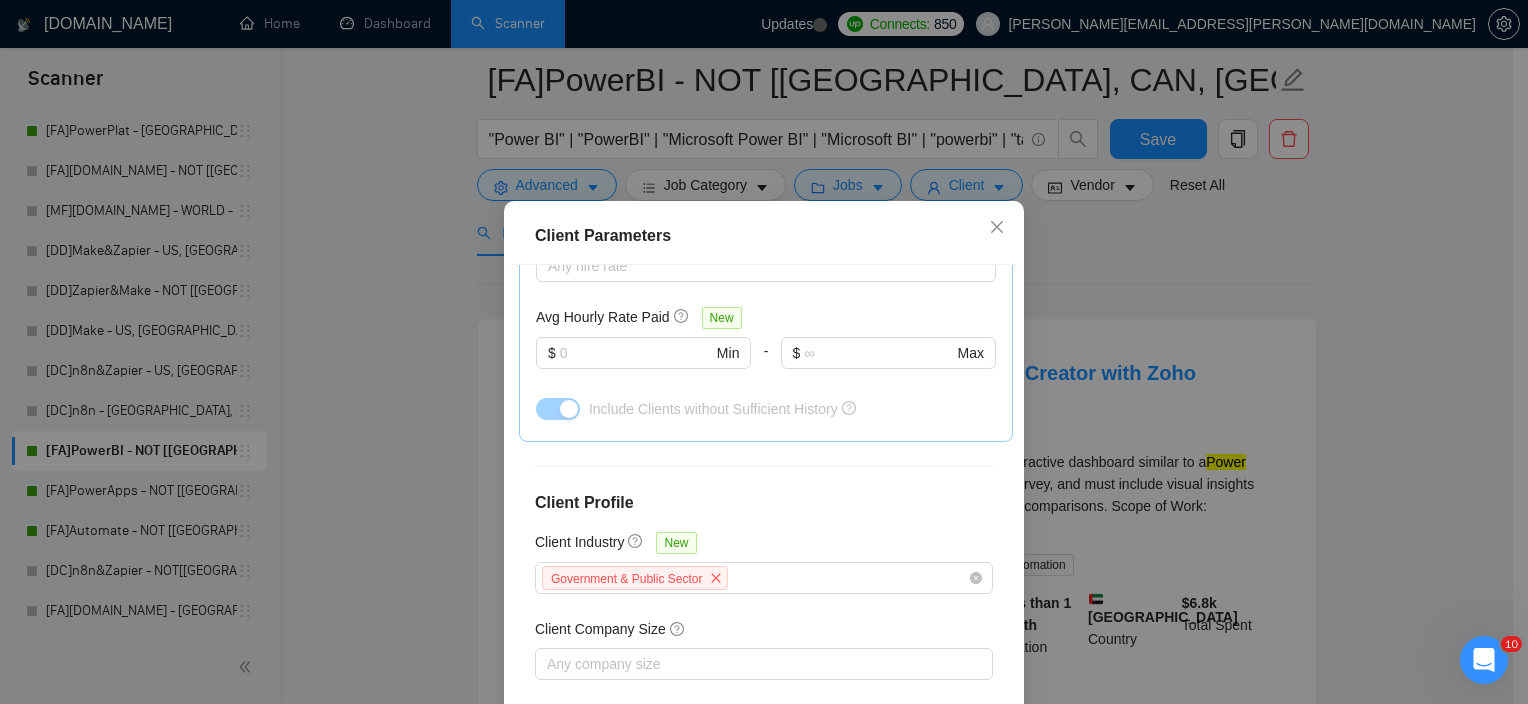 click on "Client Parameters Client Location Include Client Countries   Select Exclude Client Countries [GEOGRAPHIC_DATA] [GEOGRAPHIC_DATA] [GEOGRAPHIC_DATA] [GEOGRAPHIC_DATA] [GEOGRAPHIC_DATA]   Client Rating Client Min Average Feedback Include clients with no feedback Client Payment Details Payment Verified Hire Rate Stats   Client Total Spent $ Min - $ Max Client Hire Rate New   Any hire rate   Avg Hourly Rate Paid New $ Min - $ Max Include Clients without Sufficient History Client Profile Client Industry New Government & Public Sector   Client Company Size   Any company size Enterprise Clients New   Any clients Reset OK" at bounding box center [764, 352] 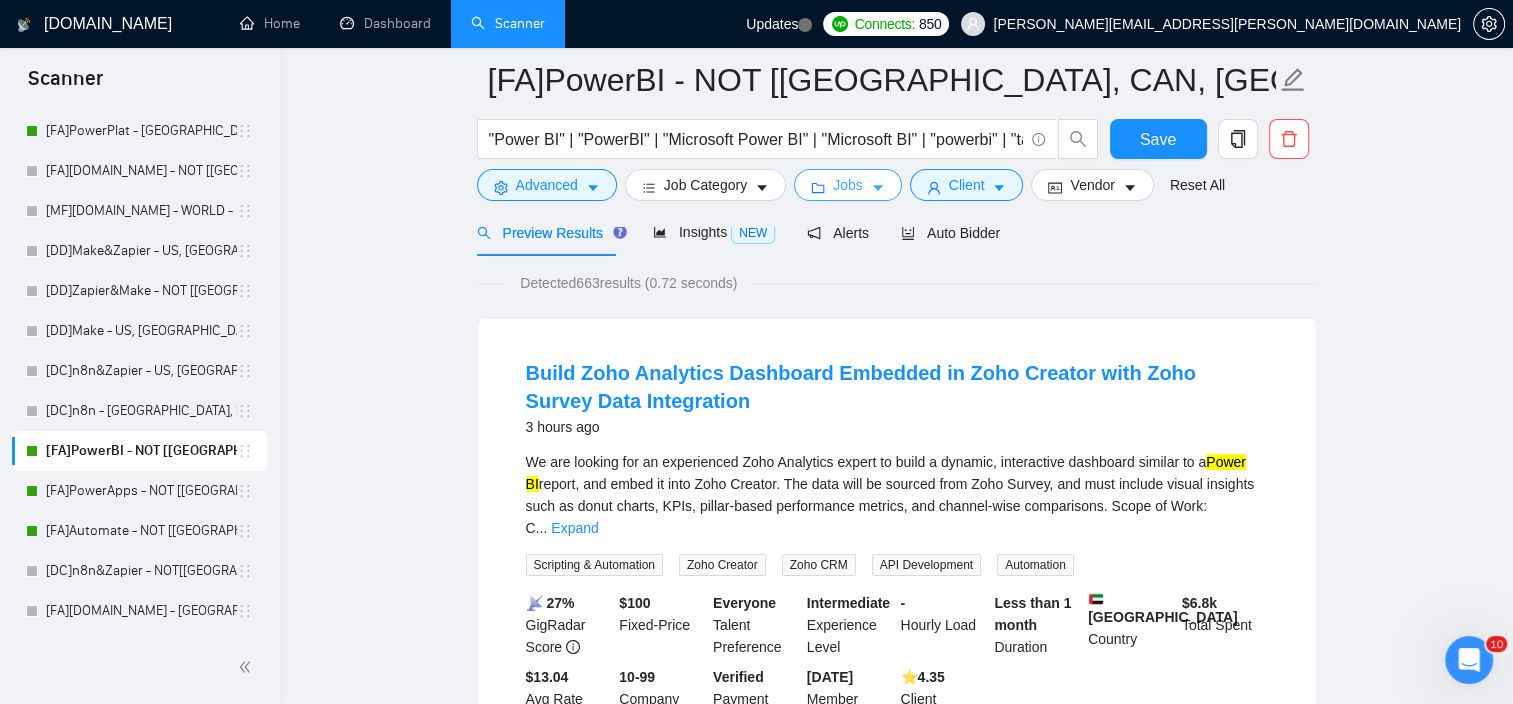 click on "Jobs" at bounding box center (848, 185) 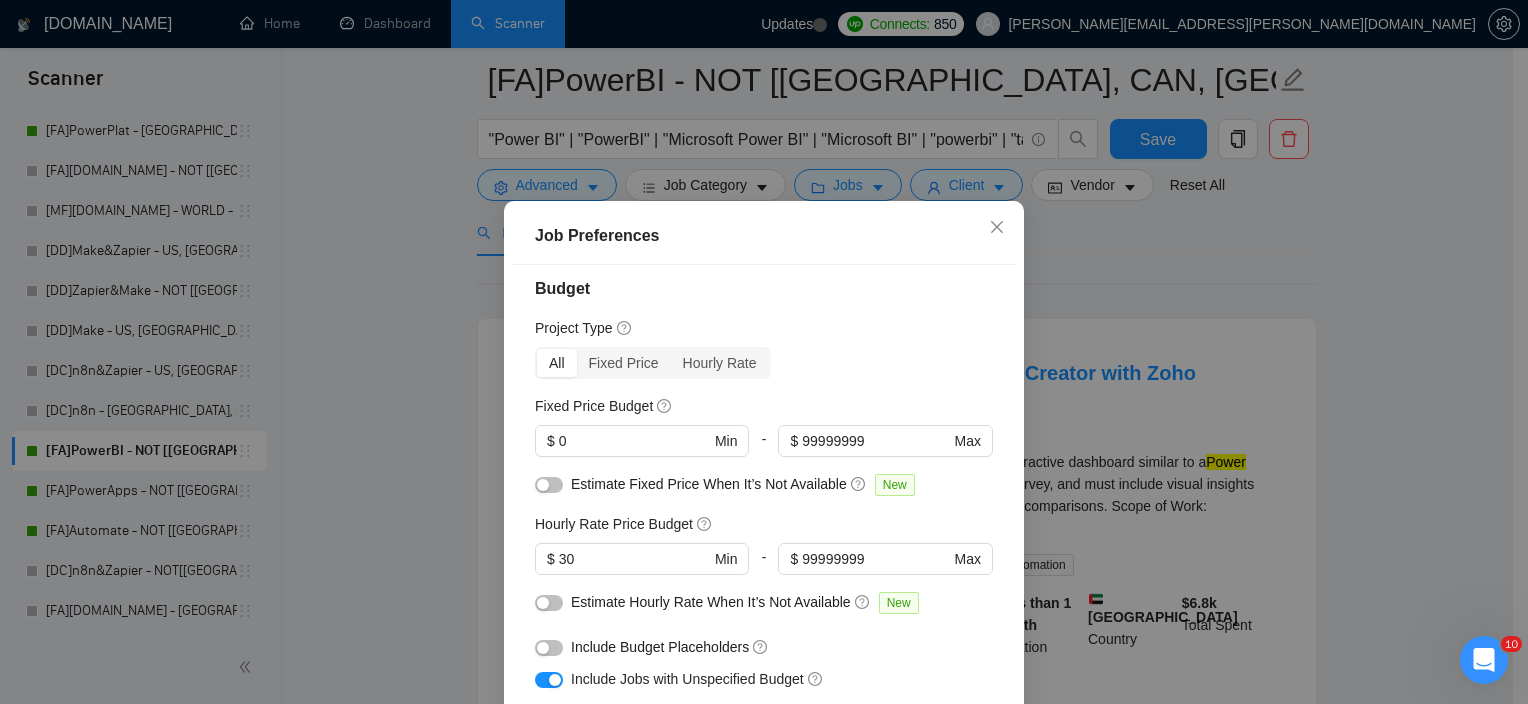 scroll, scrollTop: 0, scrollLeft: 0, axis: both 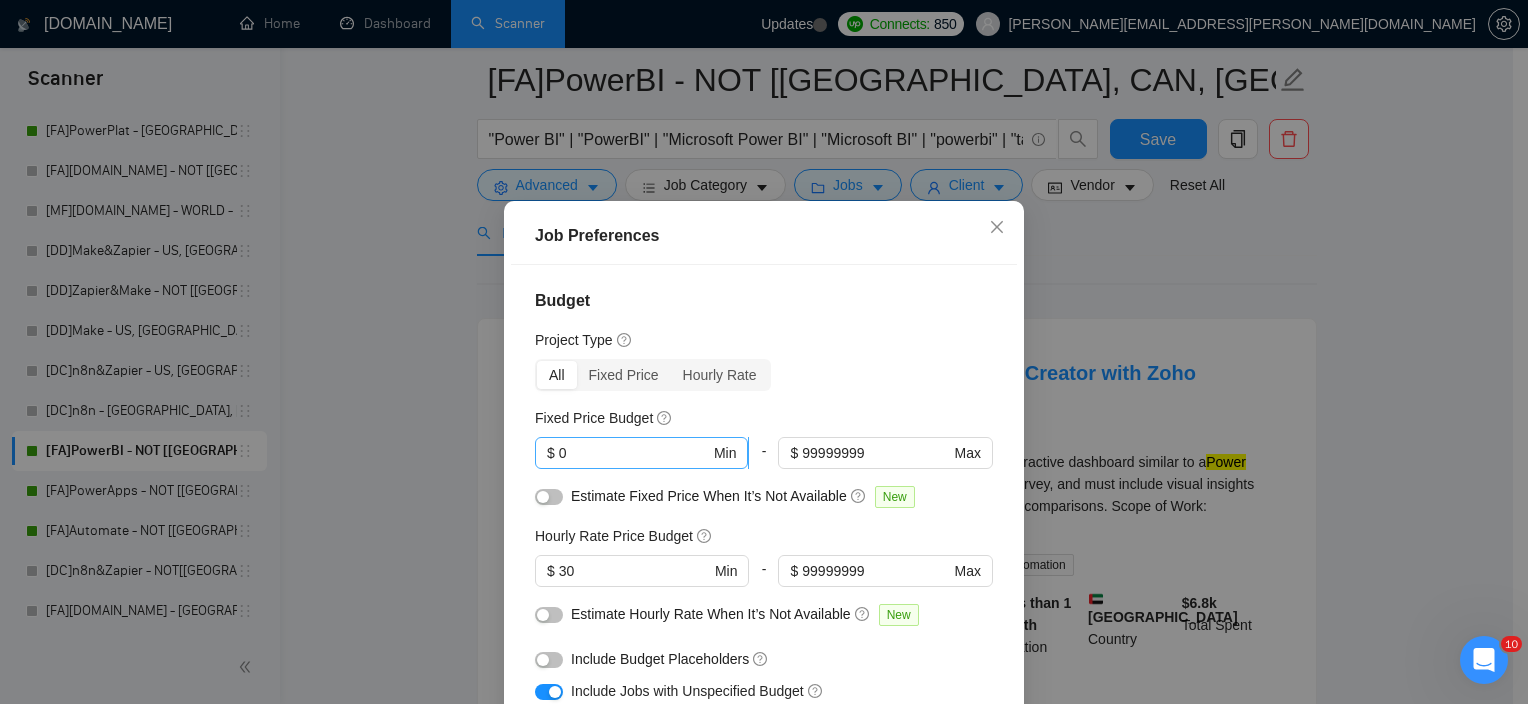 click on "0" at bounding box center (634, 453) 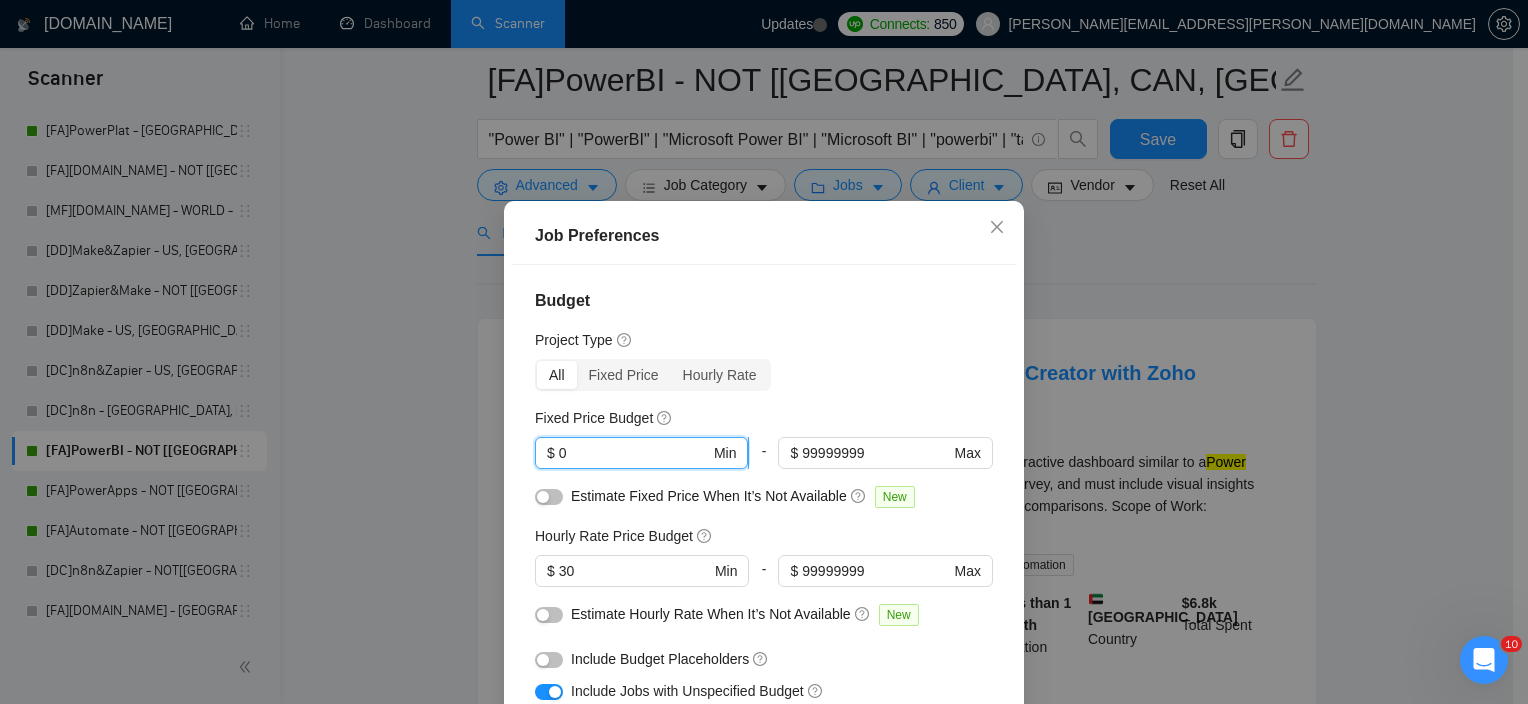 click on "0" at bounding box center (634, 453) 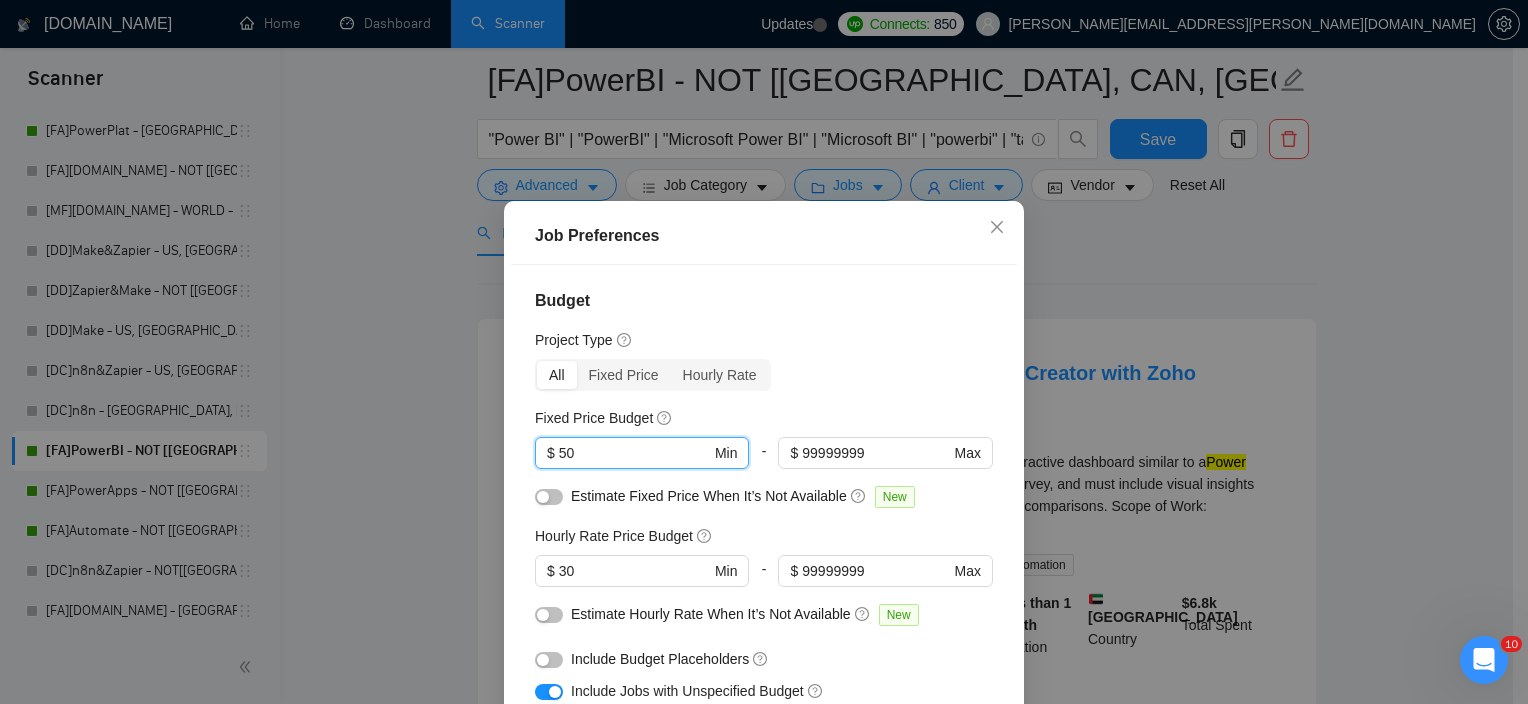 type on "50" 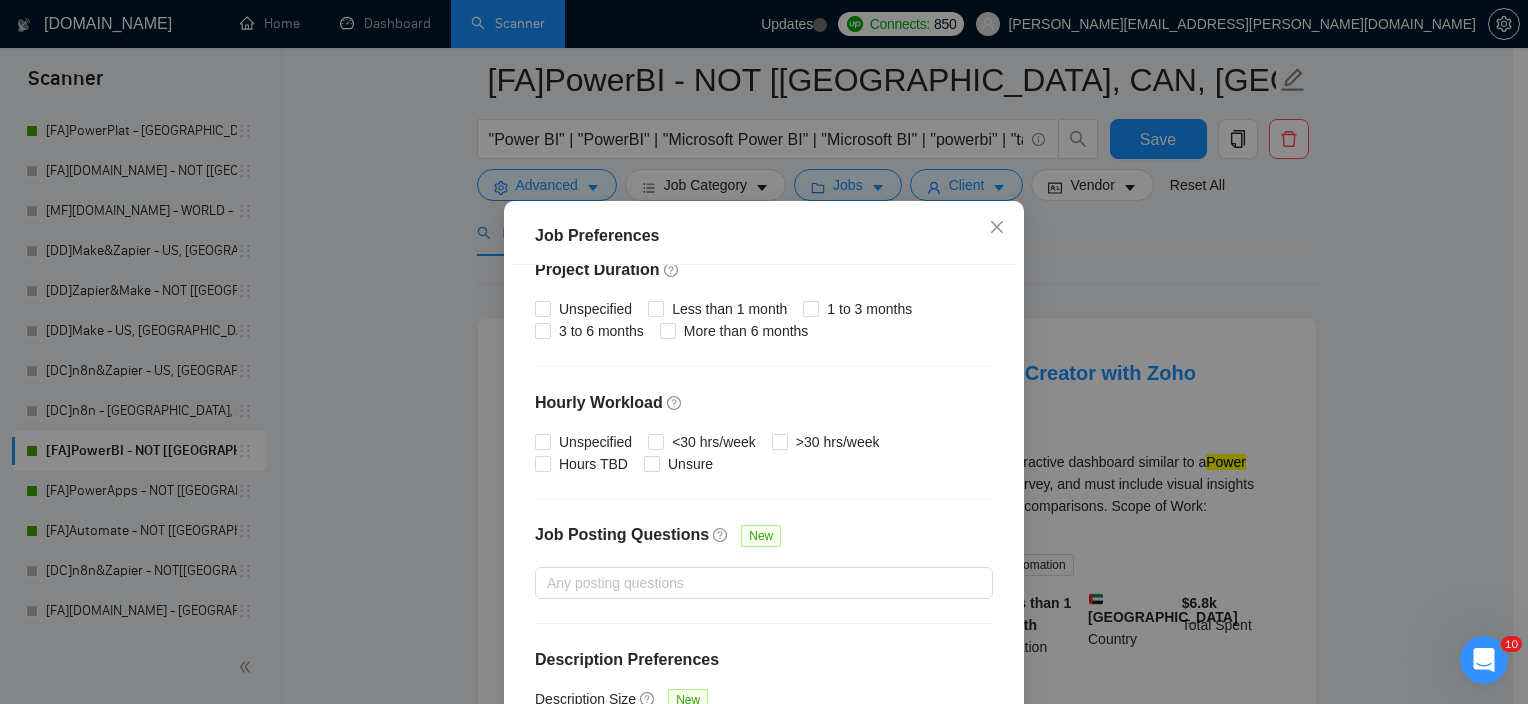 scroll, scrollTop: 635, scrollLeft: 0, axis: vertical 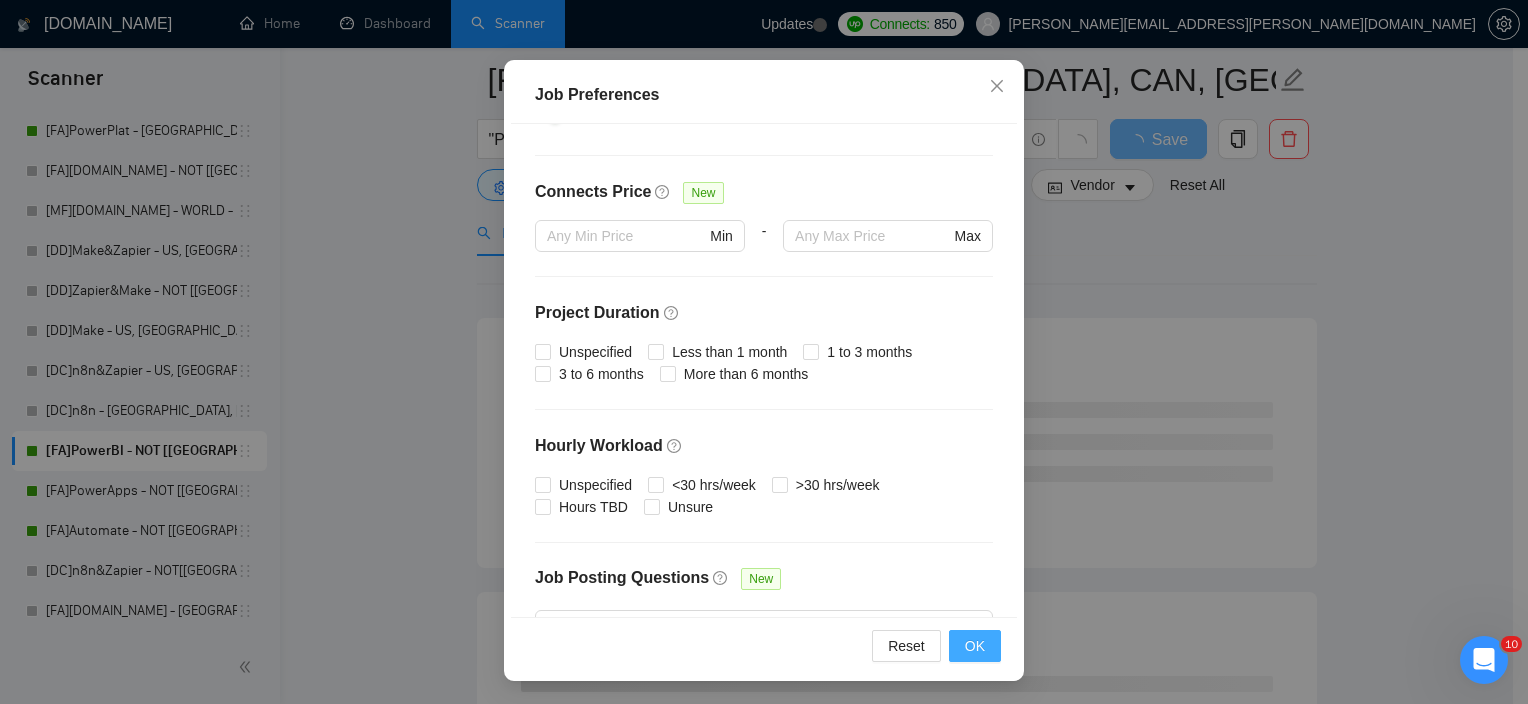 click on "OK" at bounding box center (975, 646) 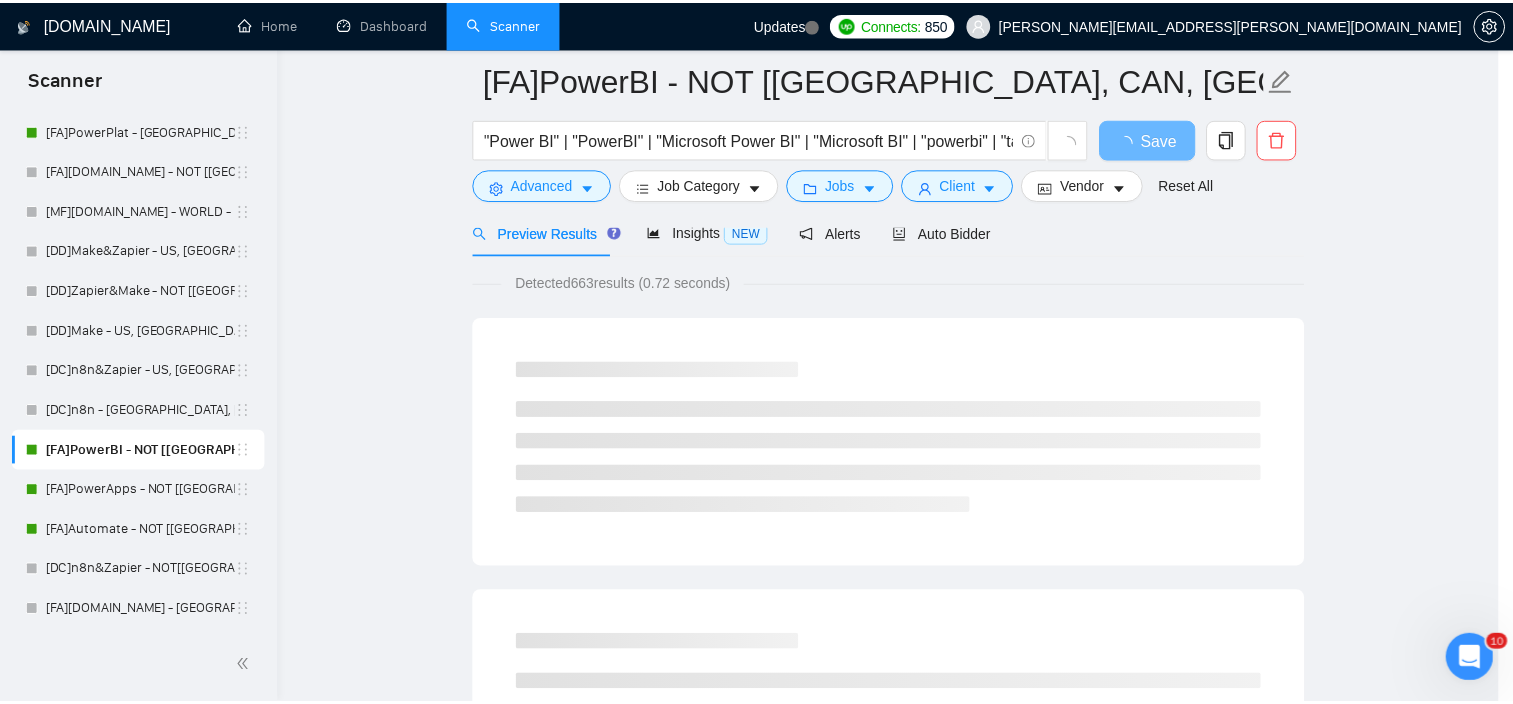 scroll, scrollTop: 60, scrollLeft: 0, axis: vertical 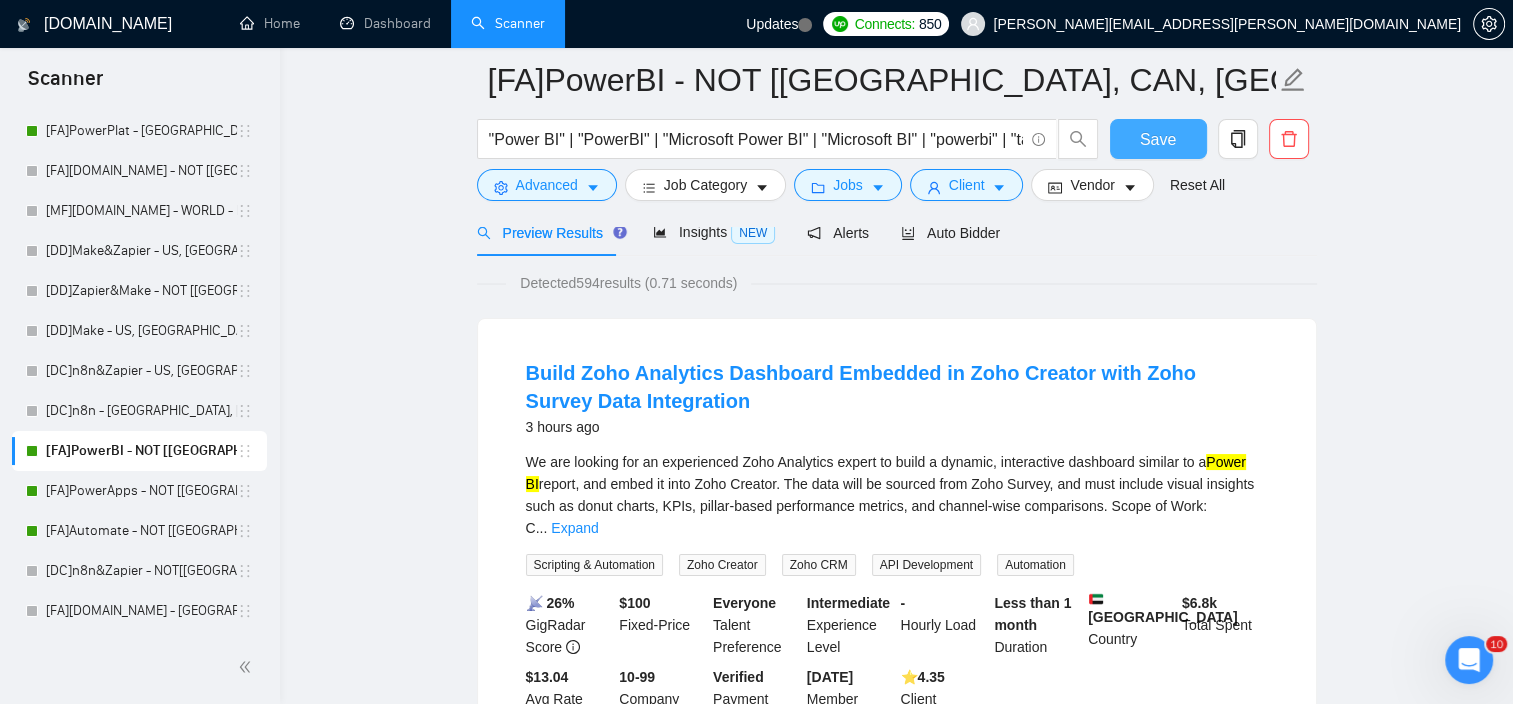 click on "Save" at bounding box center (1158, 139) 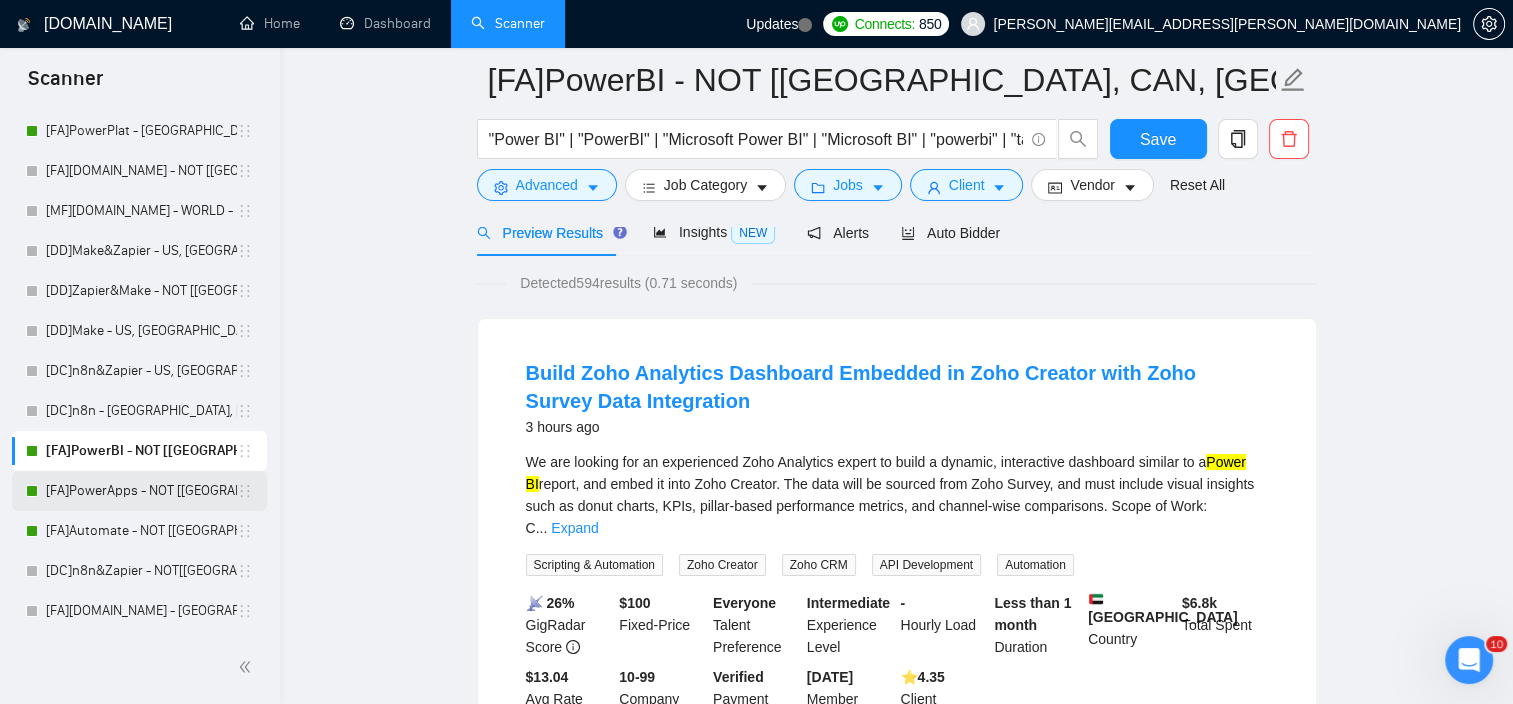click on "[FA]PowerApps - NOT [[GEOGRAPHIC_DATA], CAN, [GEOGRAPHIC_DATA]]" at bounding box center [141, 491] 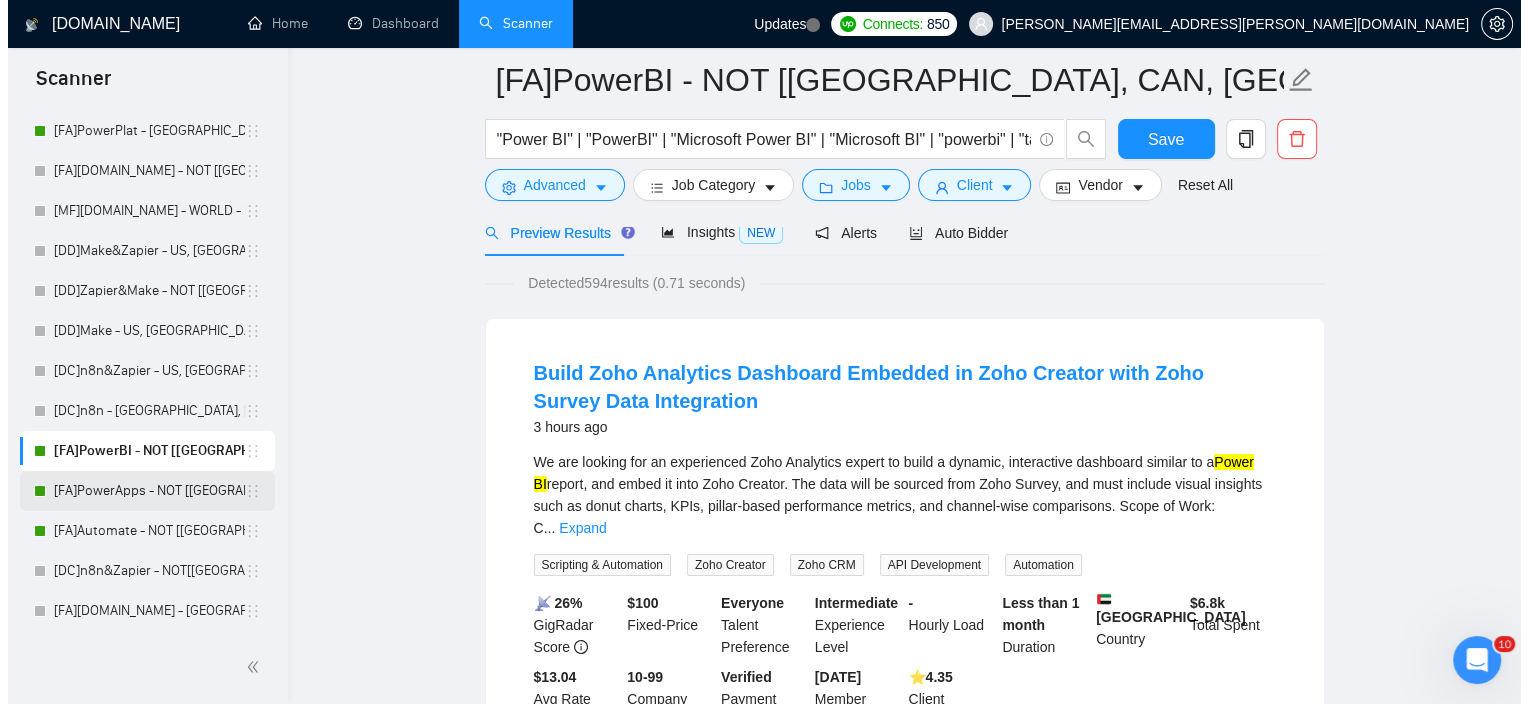 scroll, scrollTop: 26, scrollLeft: 0, axis: vertical 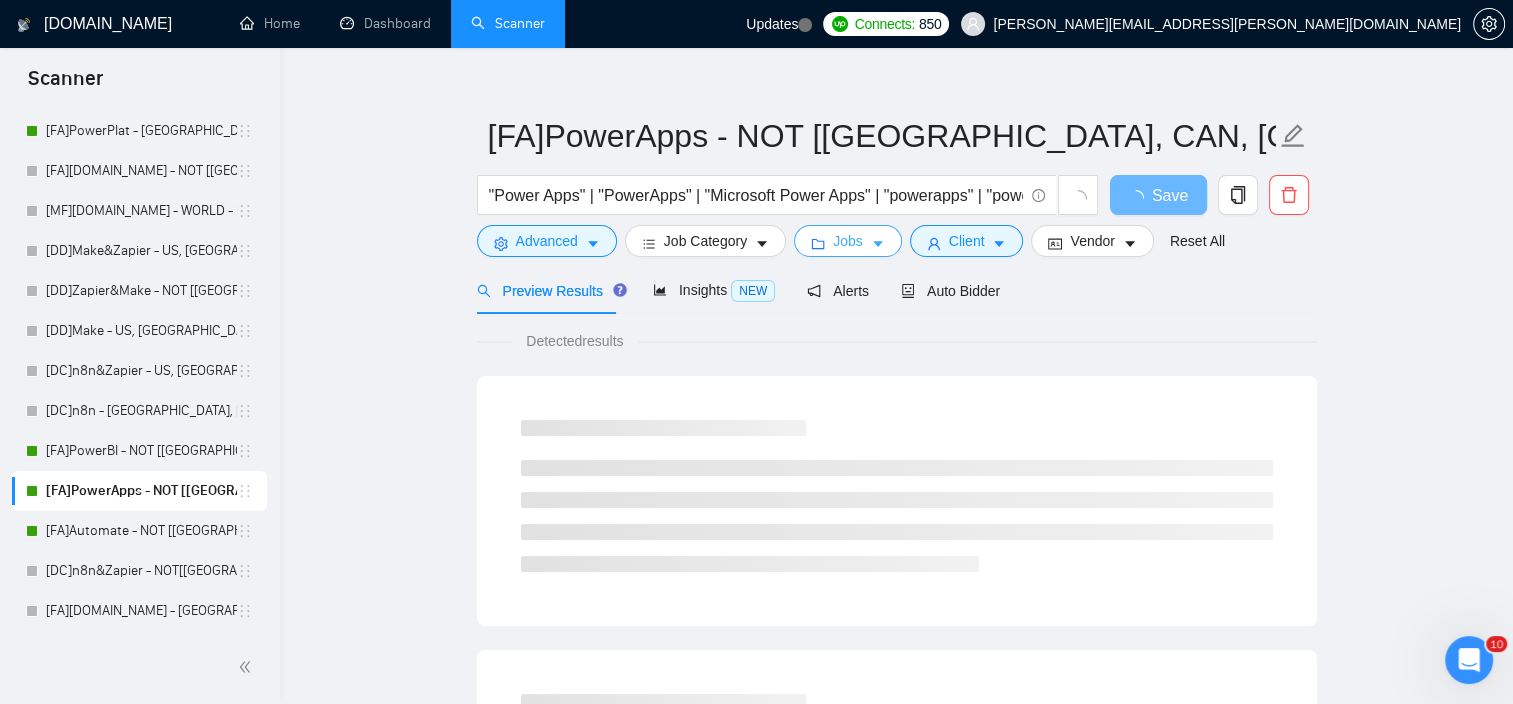 click on "Jobs" at bounding box center [848, 241] 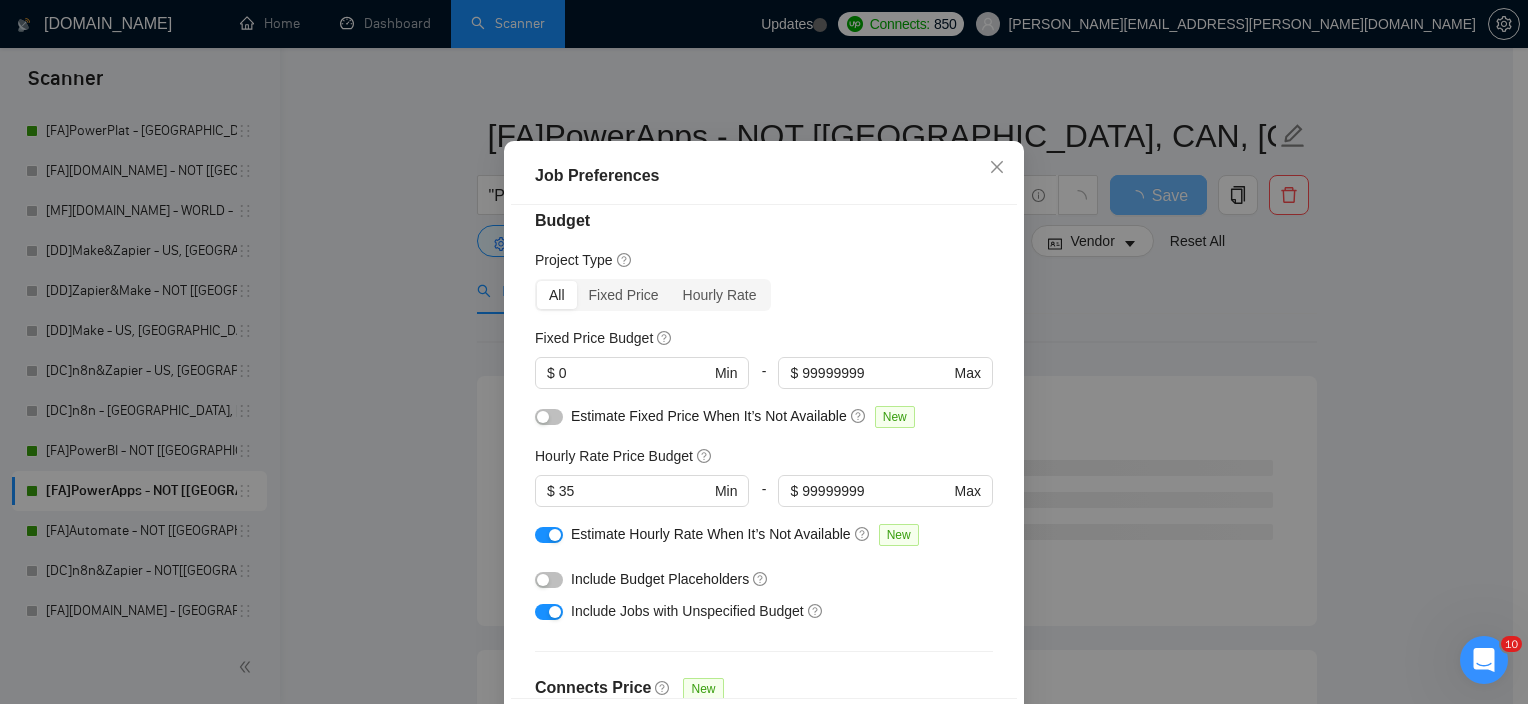 scroll, scrollTop: 0, scrollLeft: 0, axis: both 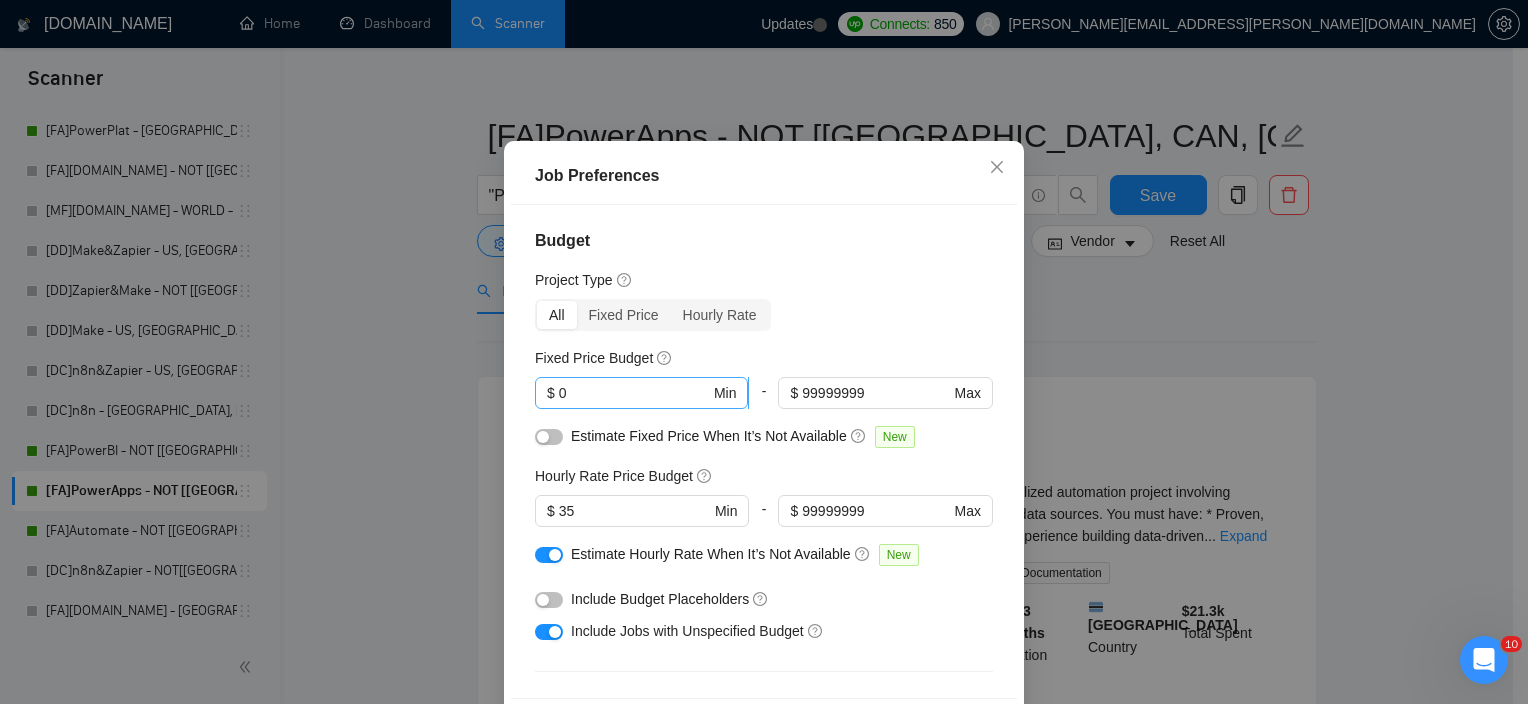 click on "0" at bounding box center [634, 393] 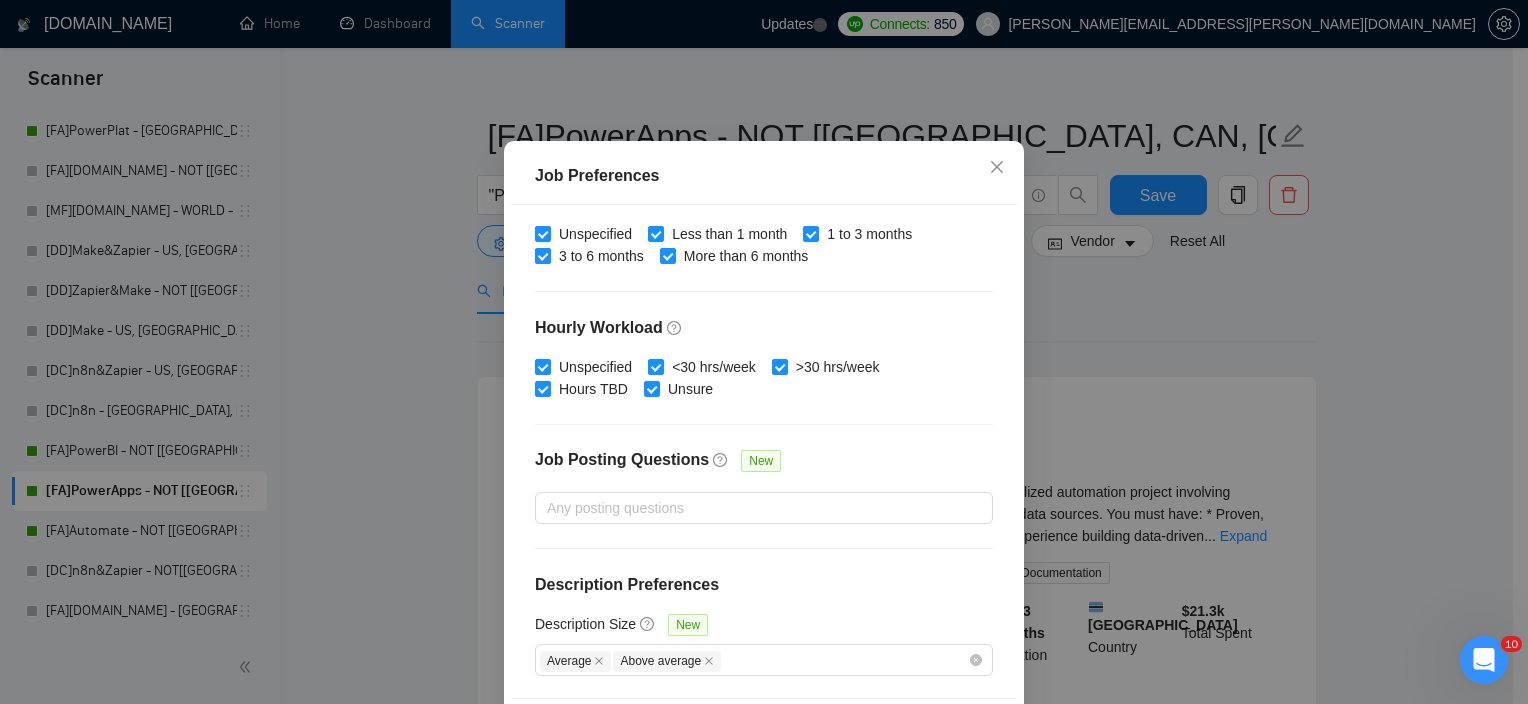 scroll, scrollTop: 635, scrollLeft: 0, axis: vertical 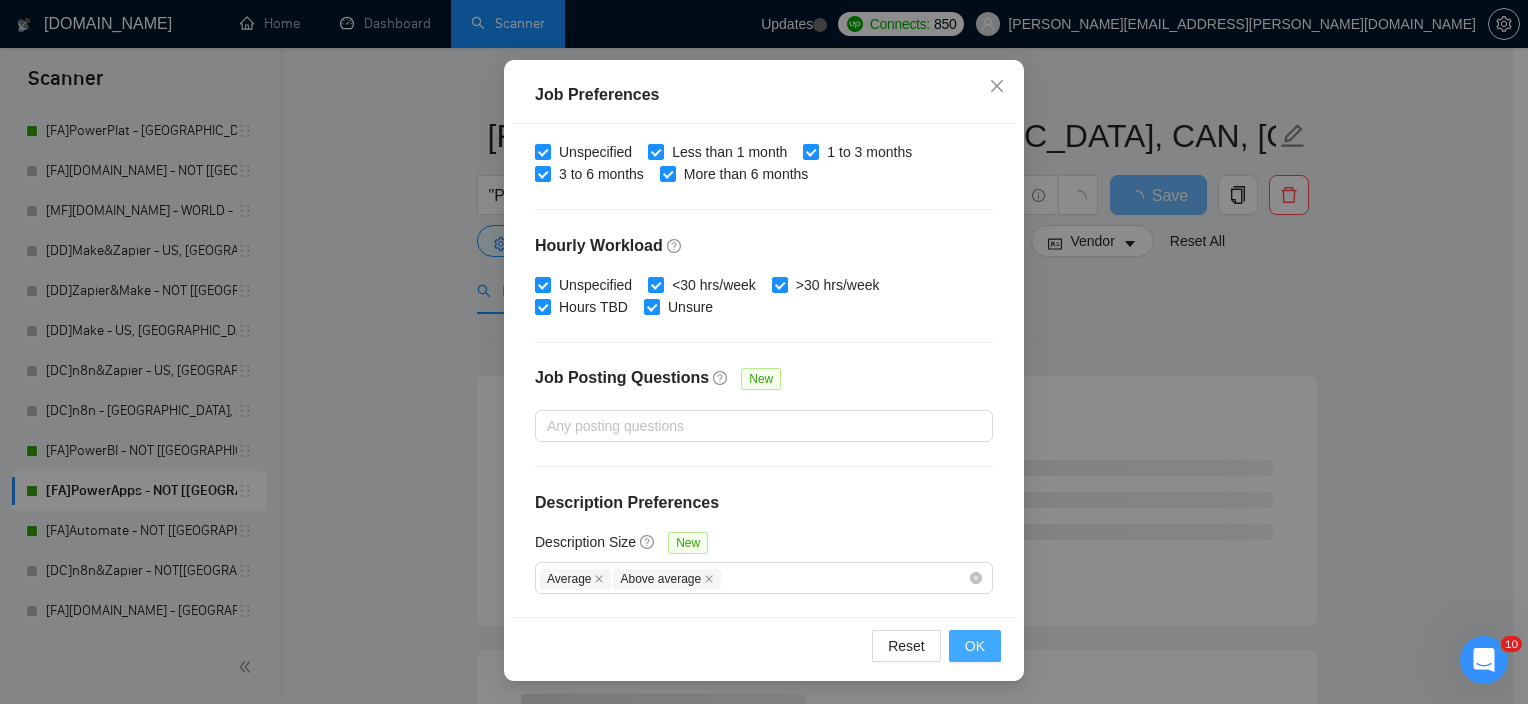 type on "50" 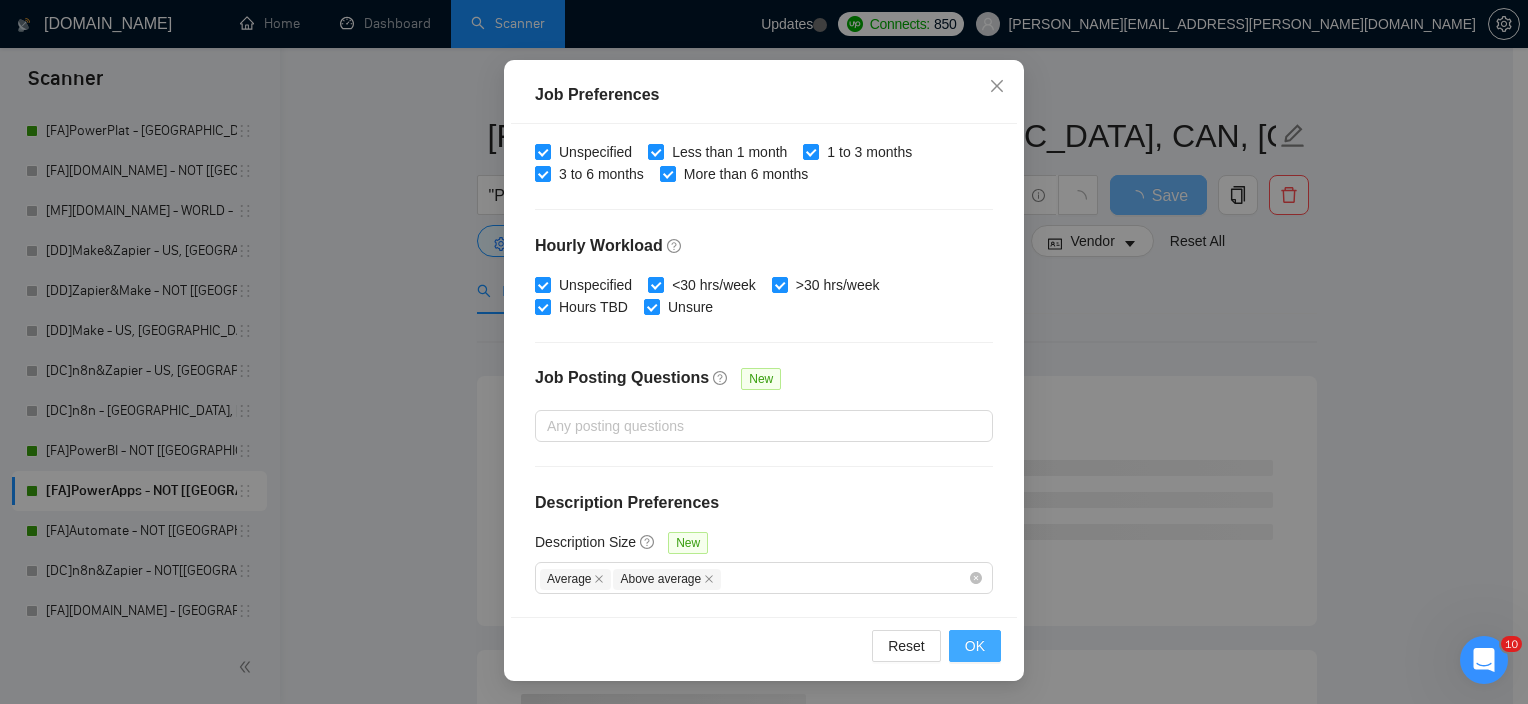 click on "OK" at bounding box center (975, 646) 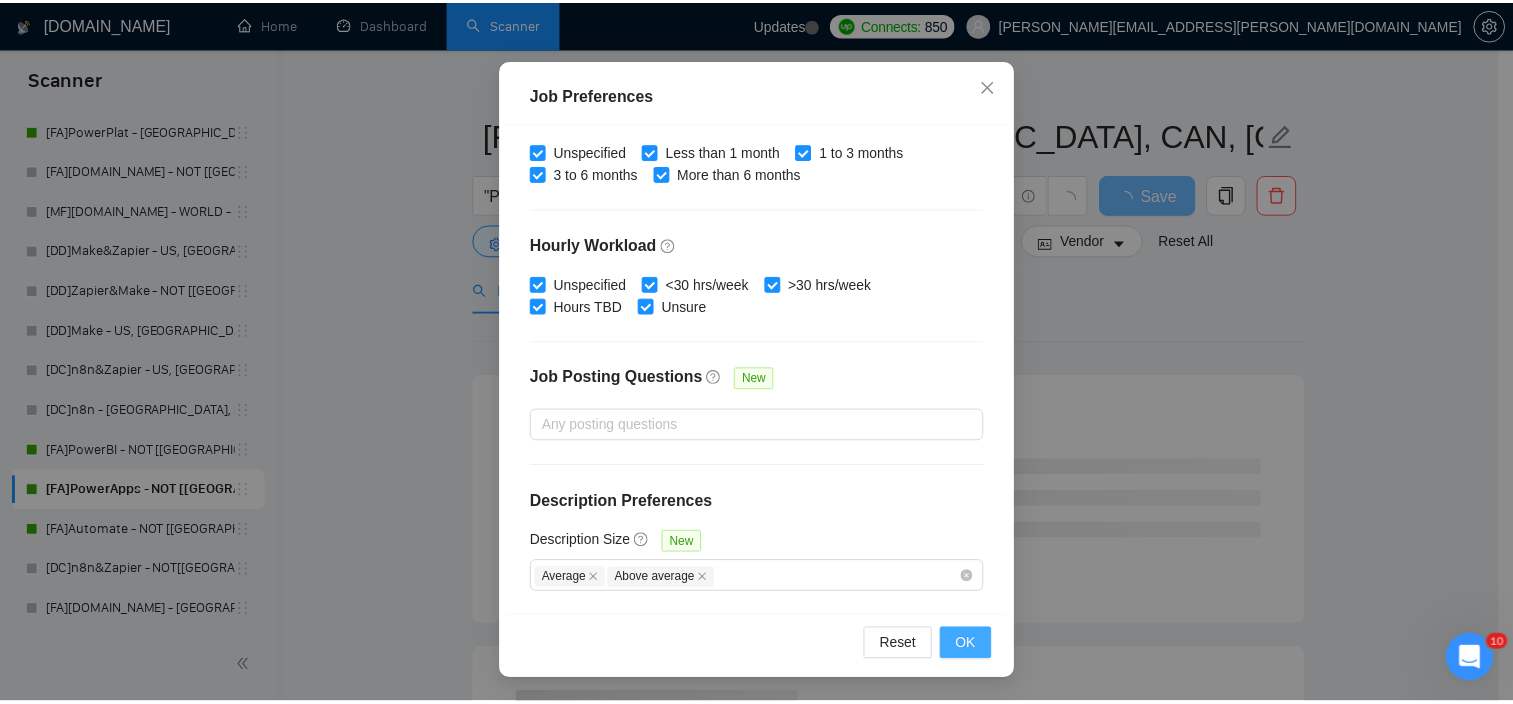 scroll, scrollTop: 60, scrollLeft: 0, axis: vertical 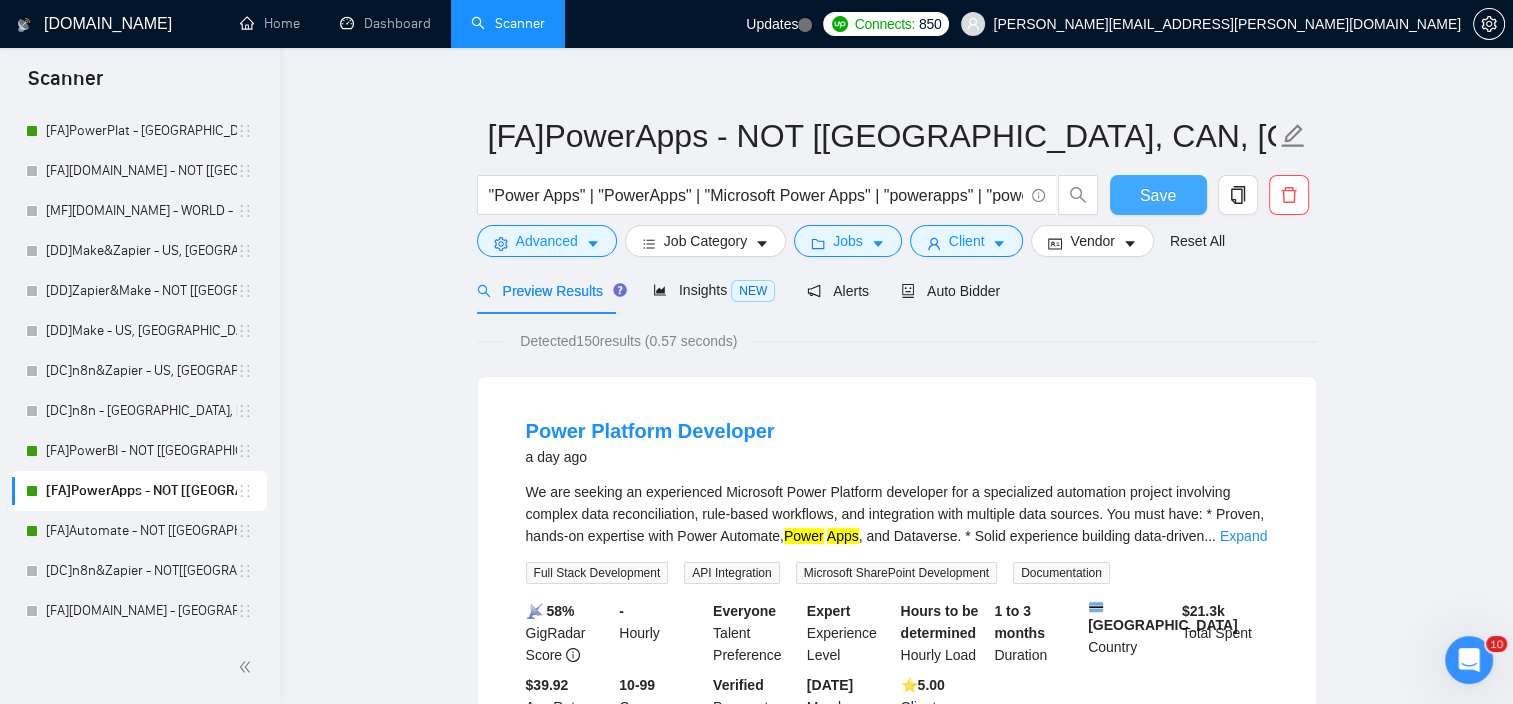 click on "Save" at bounding box center [1158, 195] 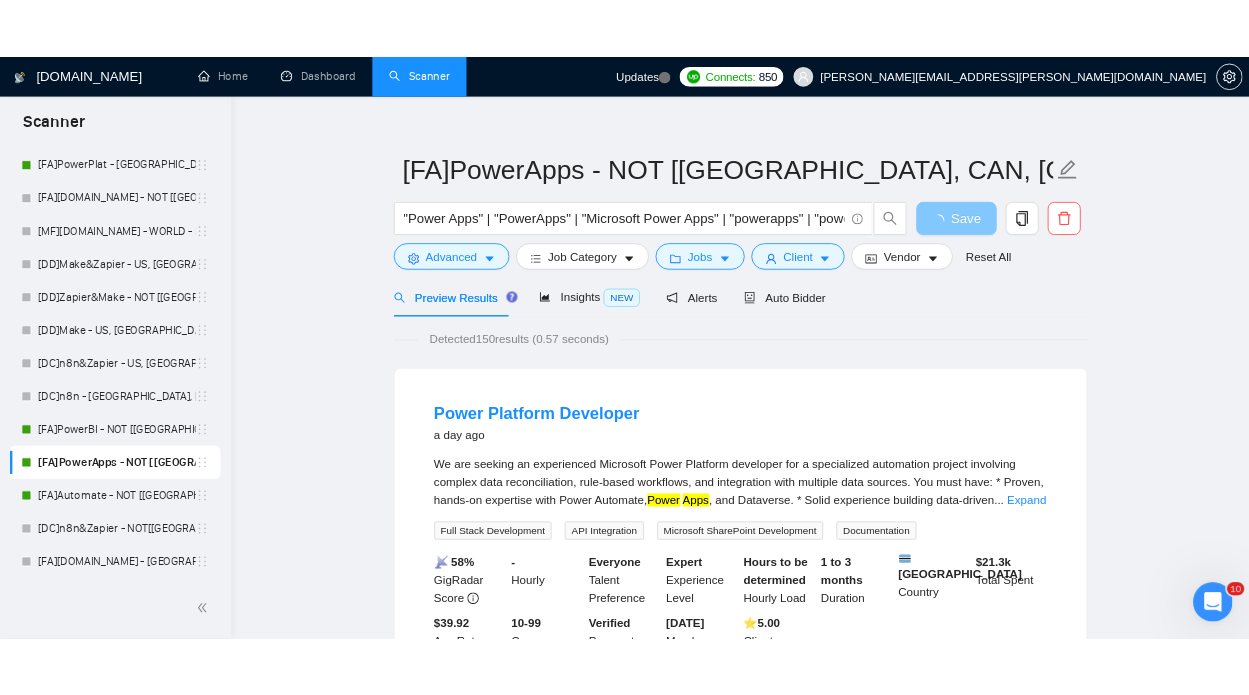 scroll, scrollTop: 26, scrollLeft: 0, axis: vertical 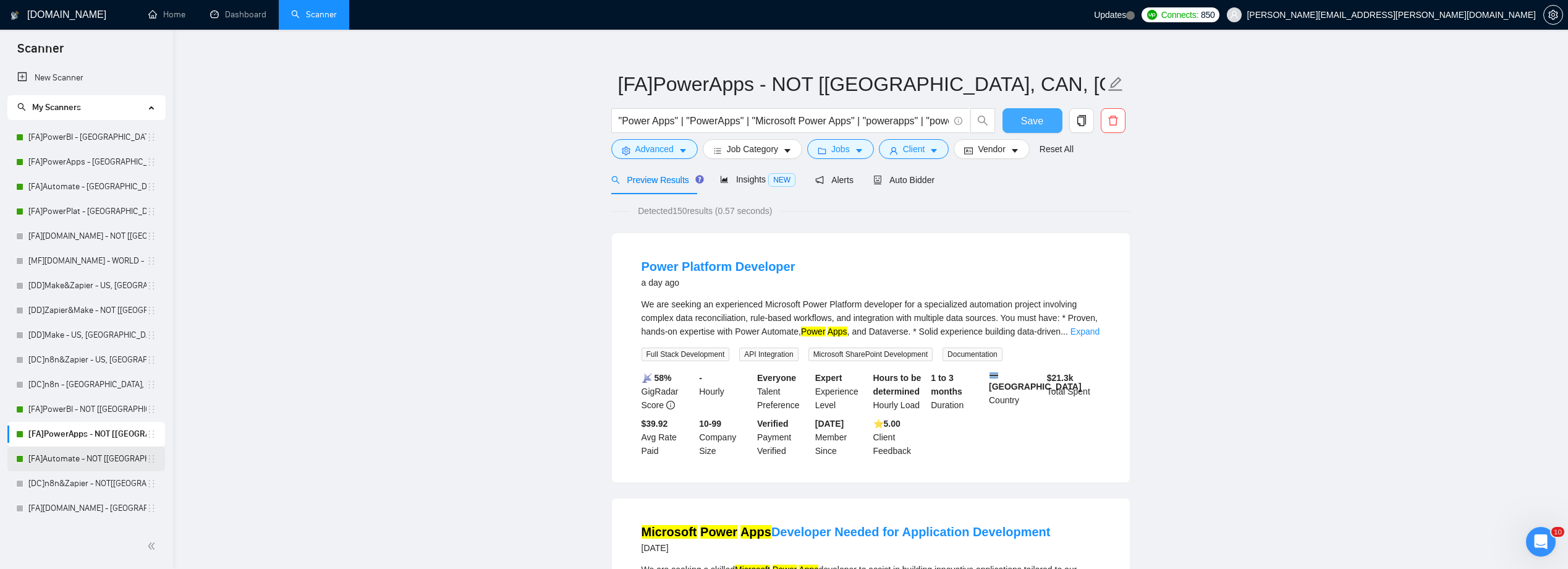 click on "[FA]Automate - NOT [[GEOGRAPHIC_DATA], [GEOGRAPHIC_DATA], [GEOGRAPHIC_DATA]]" at bounding box center (87, 459) 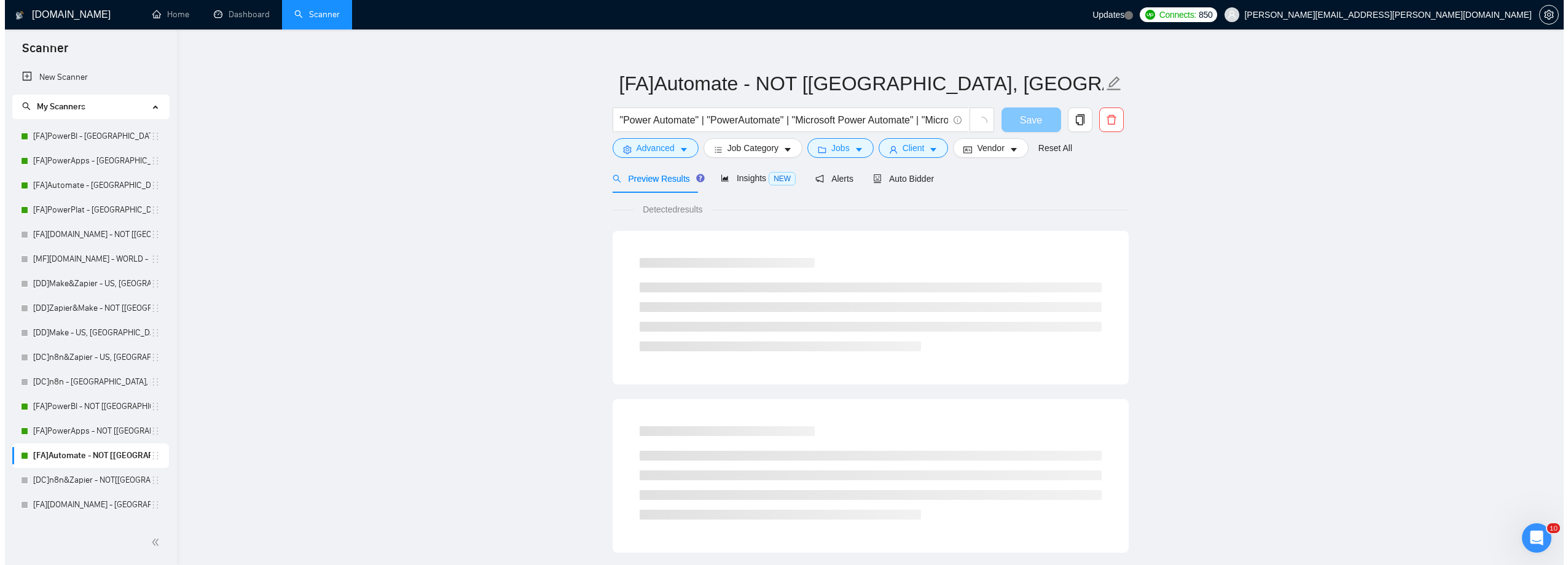 scroll, scrollTop: 0, scrollLeft: 0, axis: both 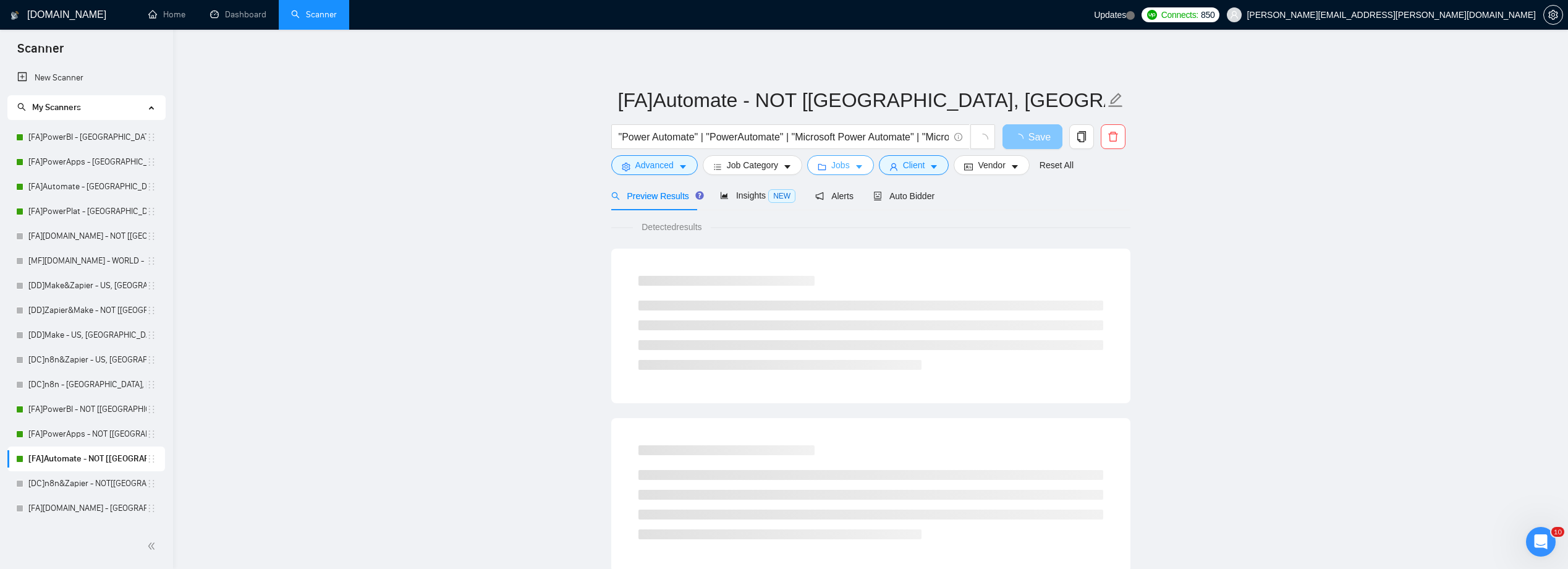 click on "Jobs" at bounding box center [841, 165] 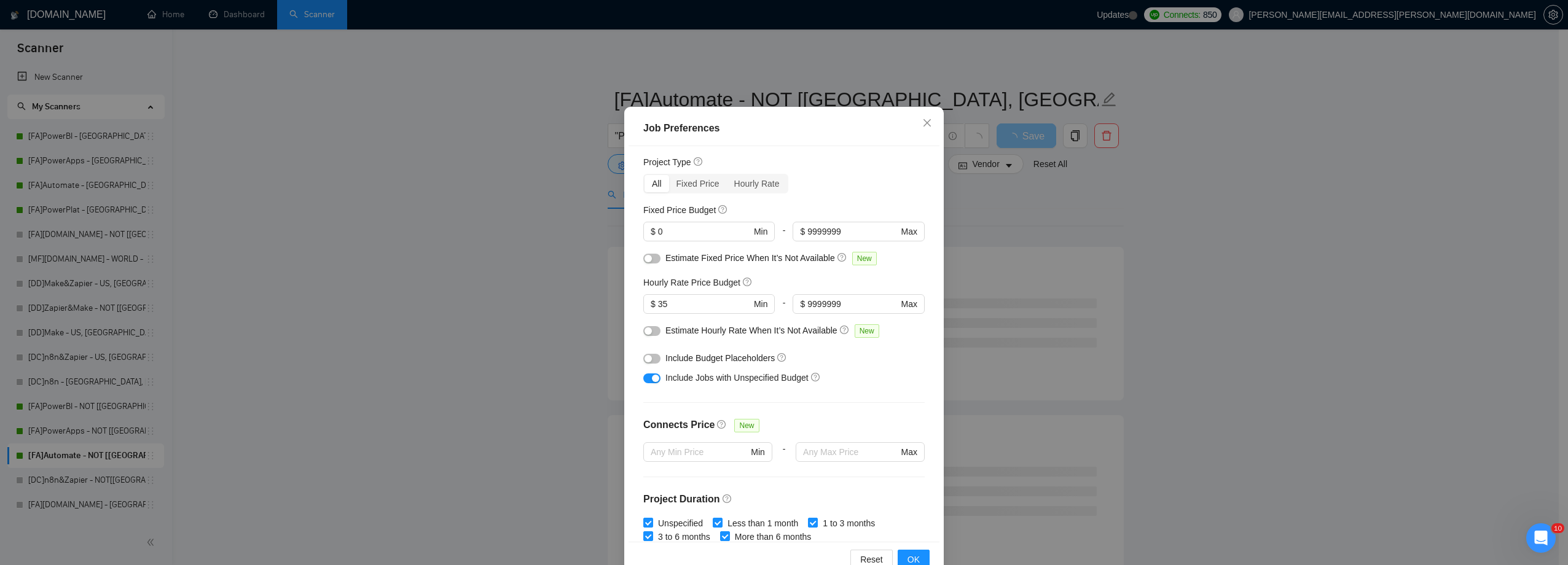 scroll, scrollTop: 0, scrollLeft: 0, axis: both 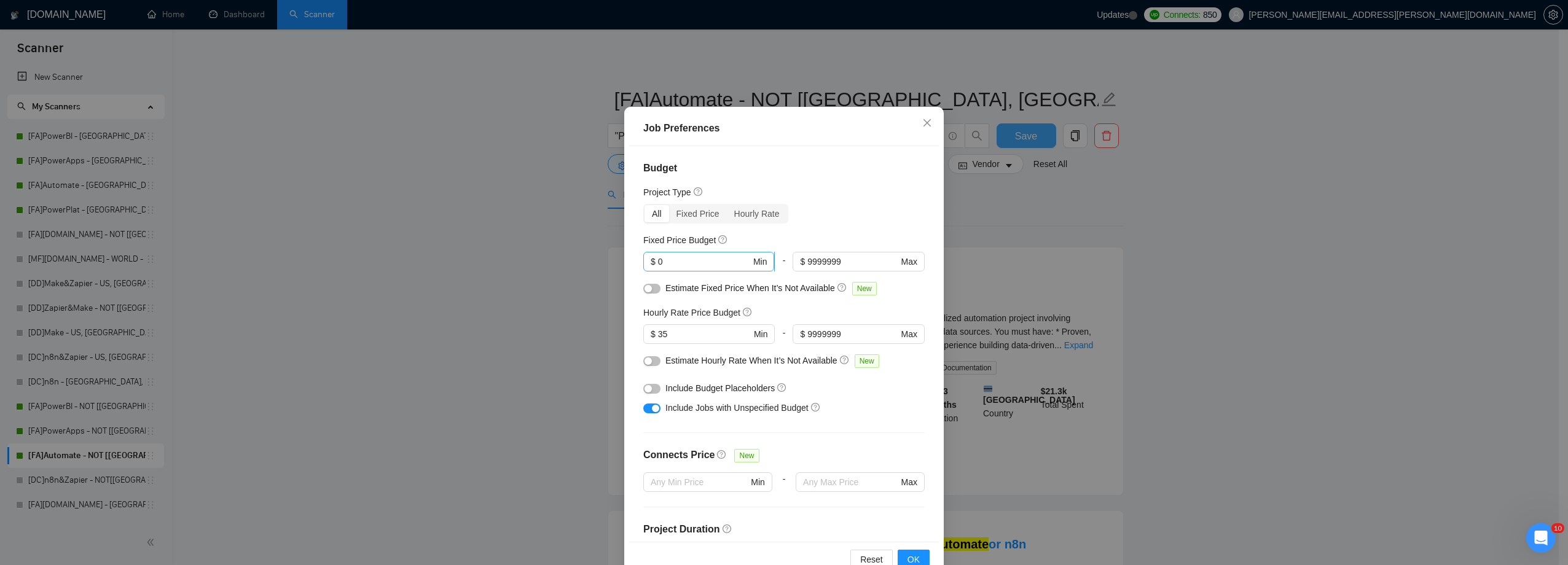 click on "0" at bounding box center [704, 262] 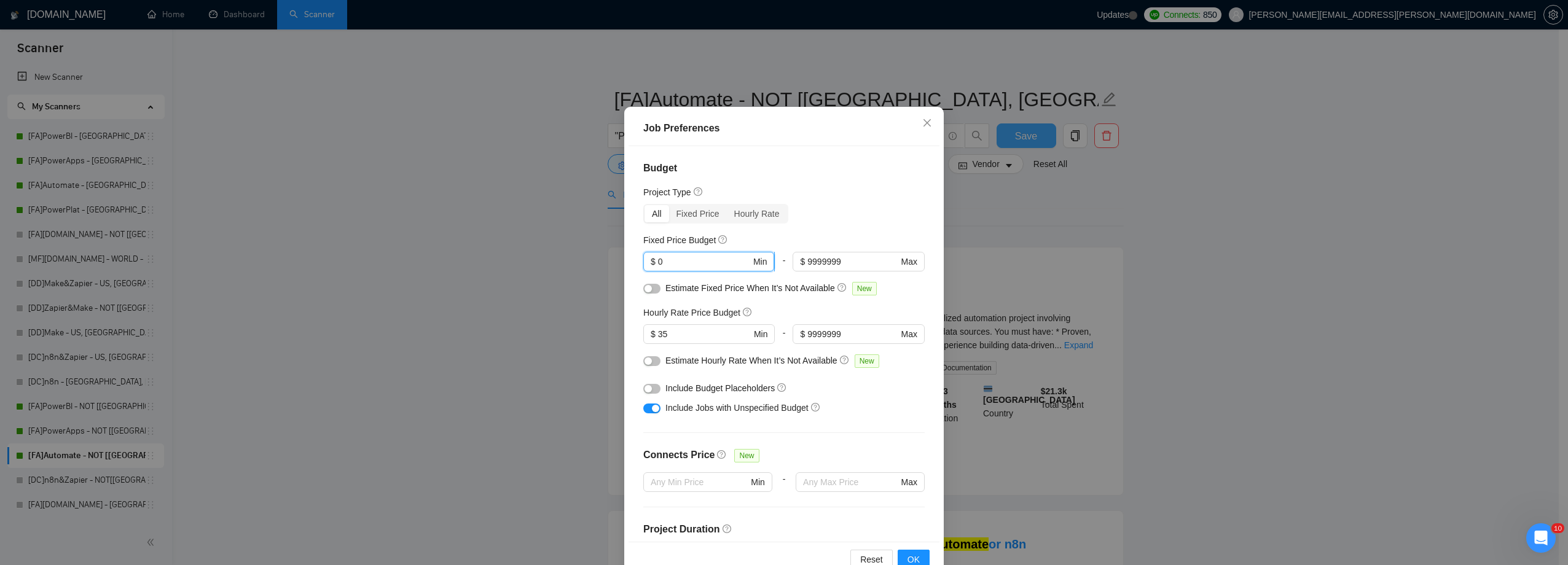click on "0" at bounding box center (704, 262) 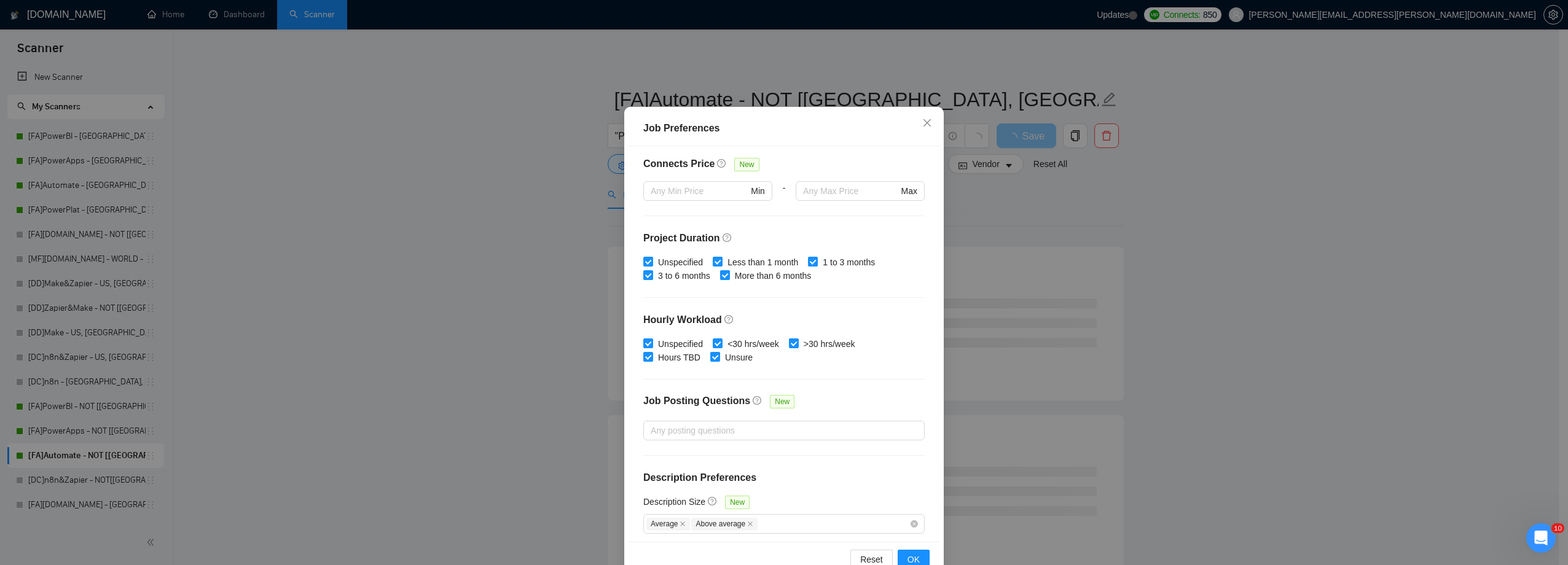 scroll, scrollTop: 297, scrollLeft: 0, axis: vertical 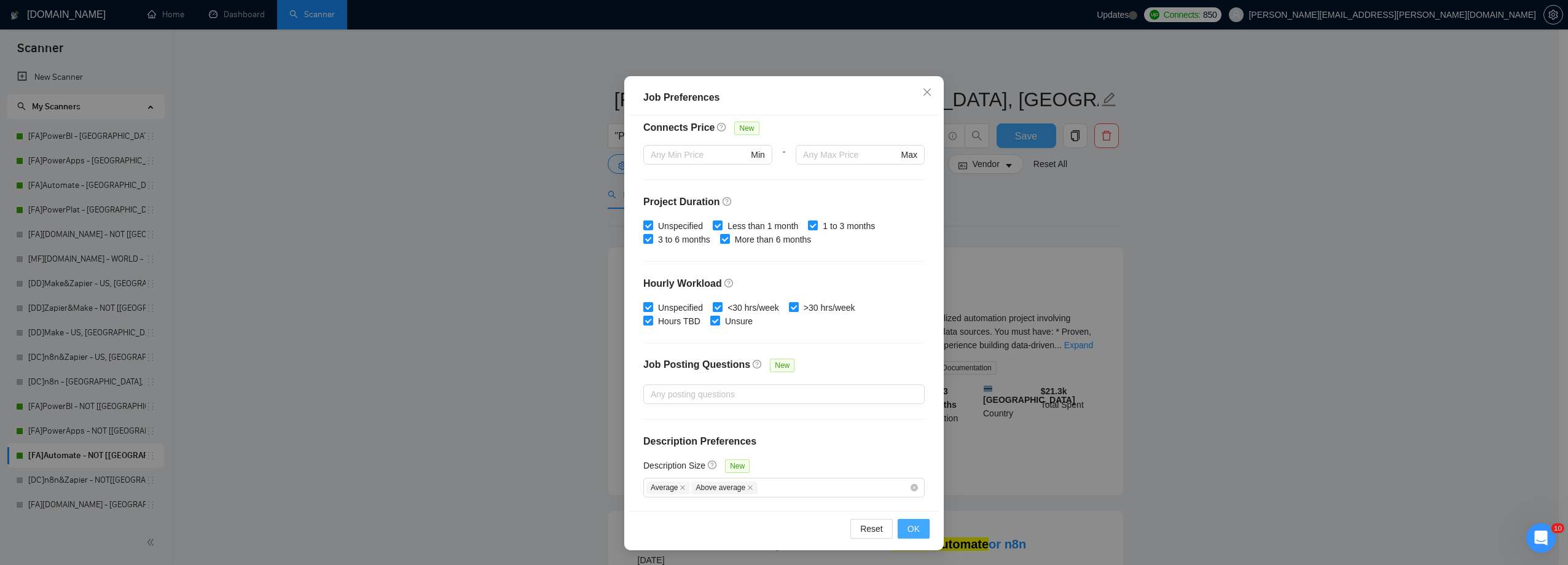 type on "50" 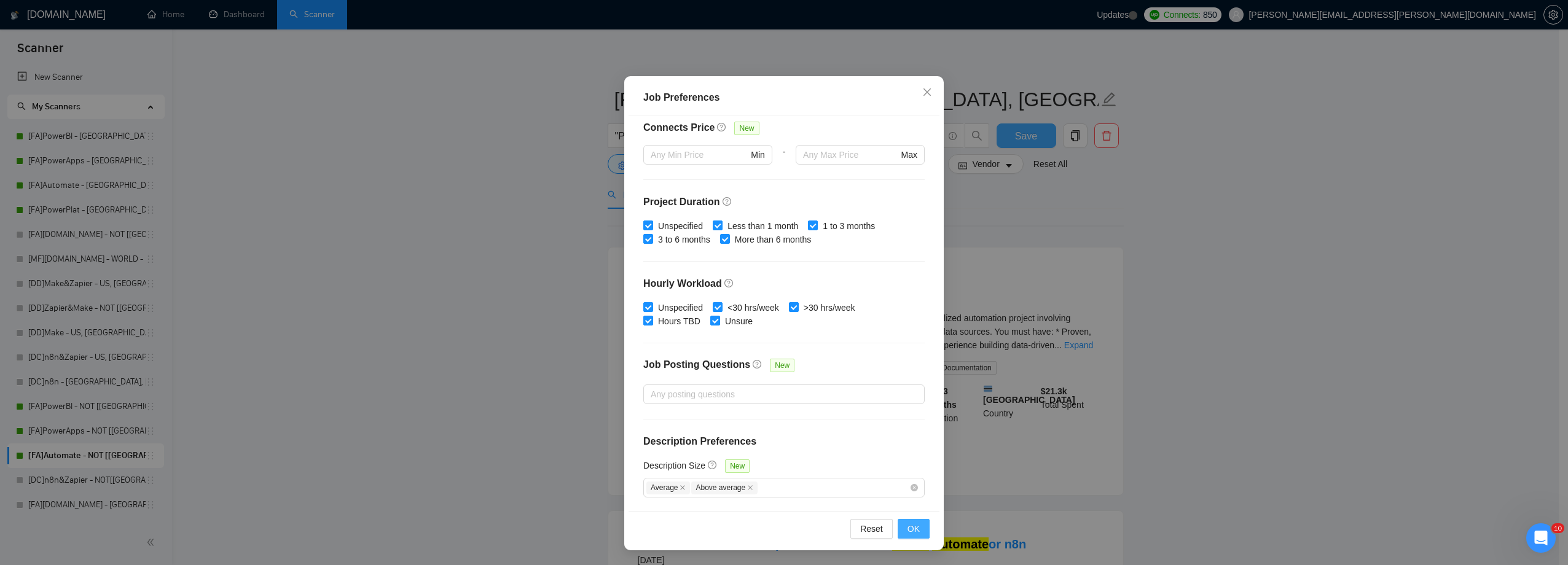 click on "OK" at bounding box center [914, 529] 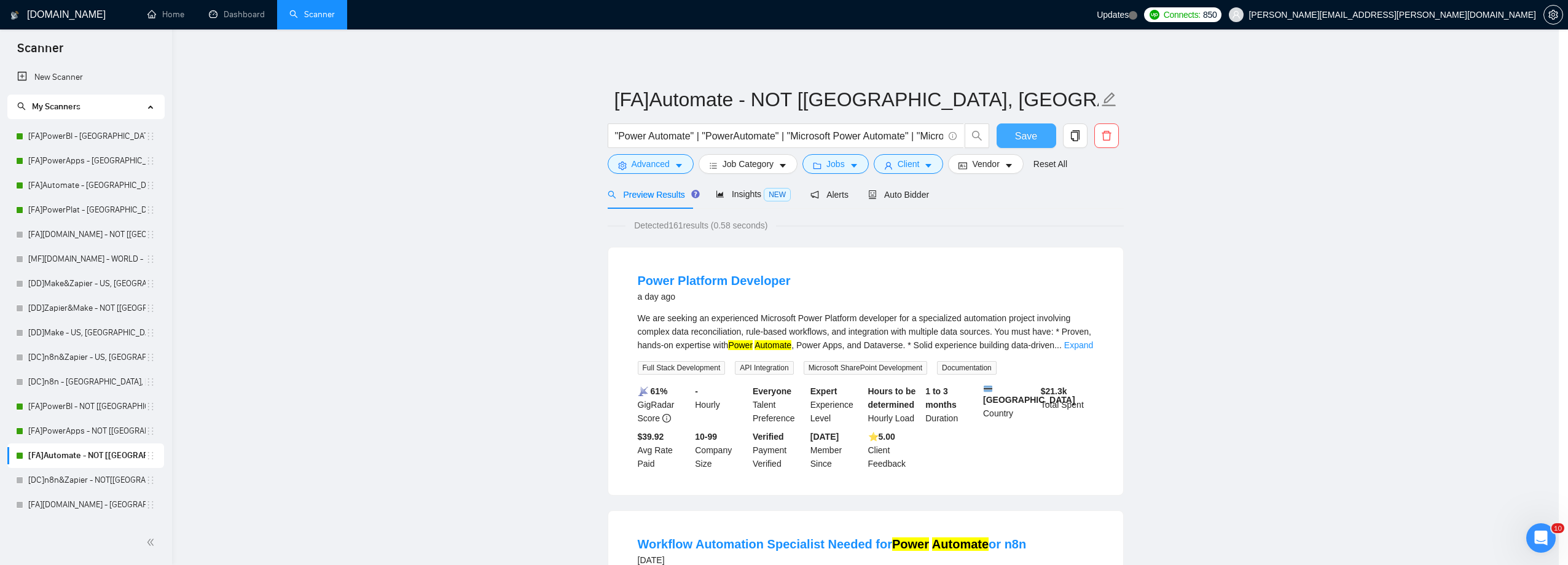 scroll, scrollTop: 0, scrollLeft: 0, axis: both 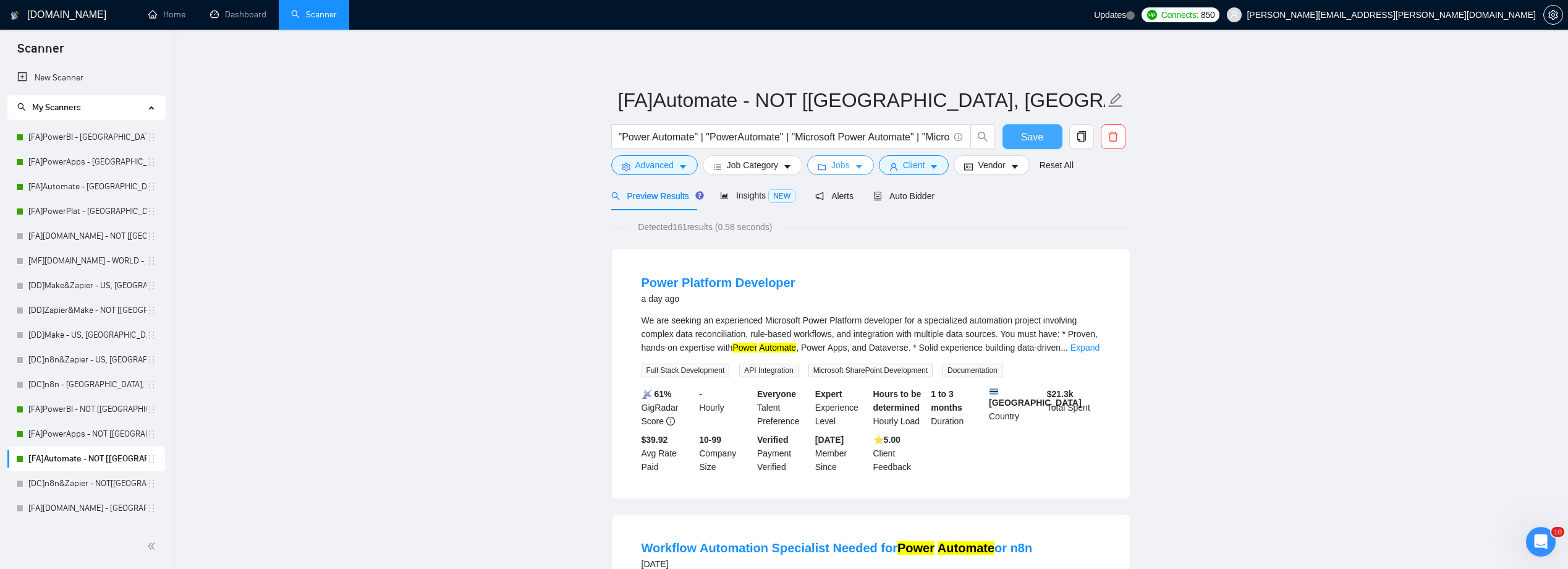 click on "Jobs" at bounding box center (841, 165) 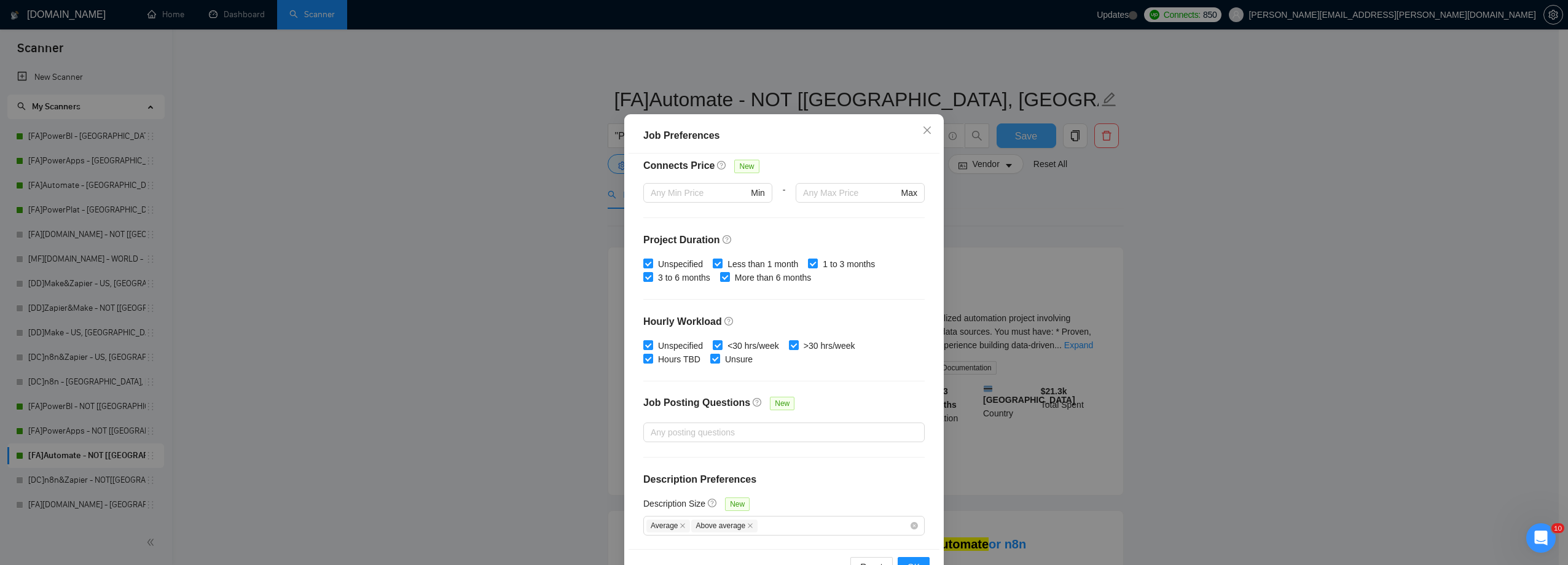 scroll, scrollTop: 0, scrollLeft: 0, axis: both 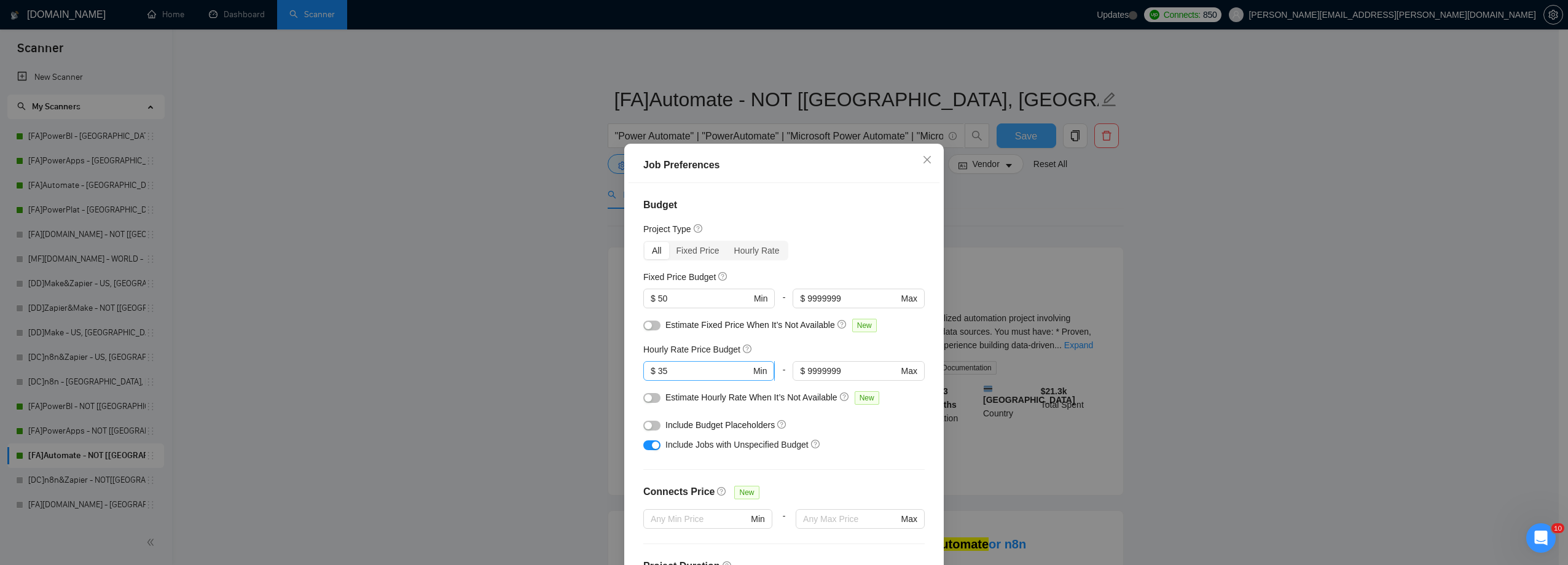 click on "35" at bounding box center [704, 371] 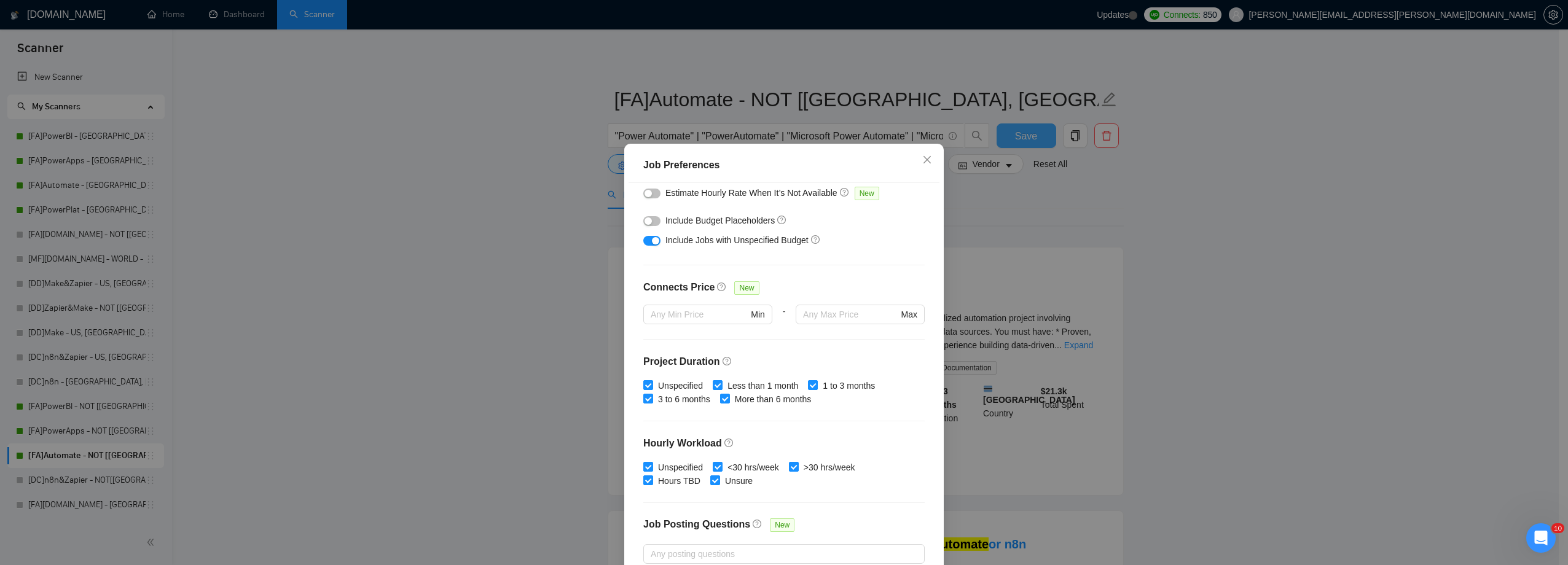 scroll, scrollTop: 297, scrollLeft: 0, axis: vertical 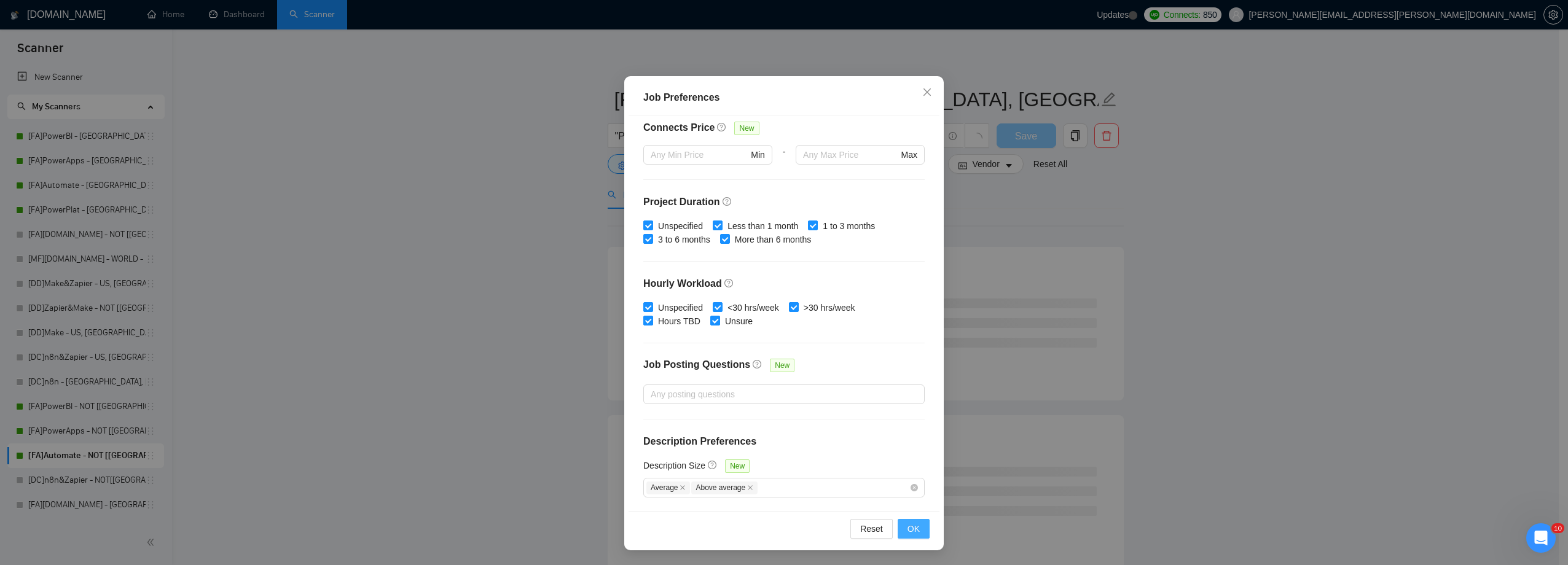 type on "30" 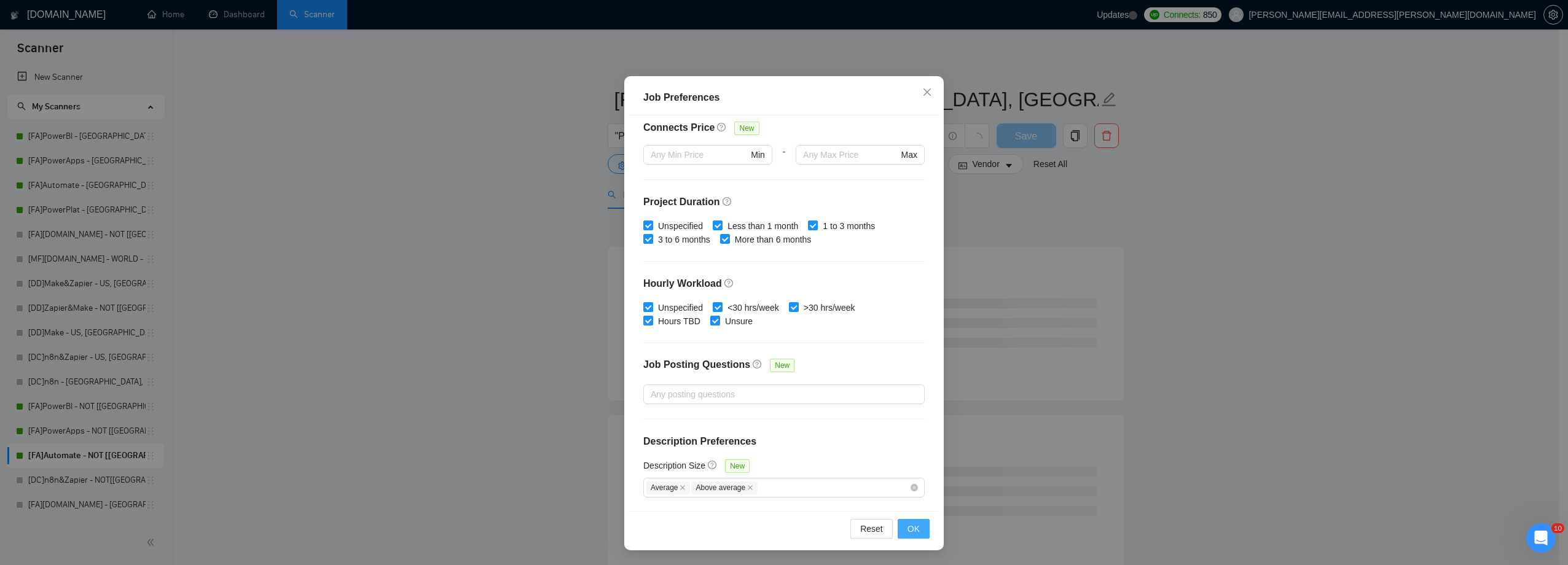 click on "OK" at bounding box center [914, 529] 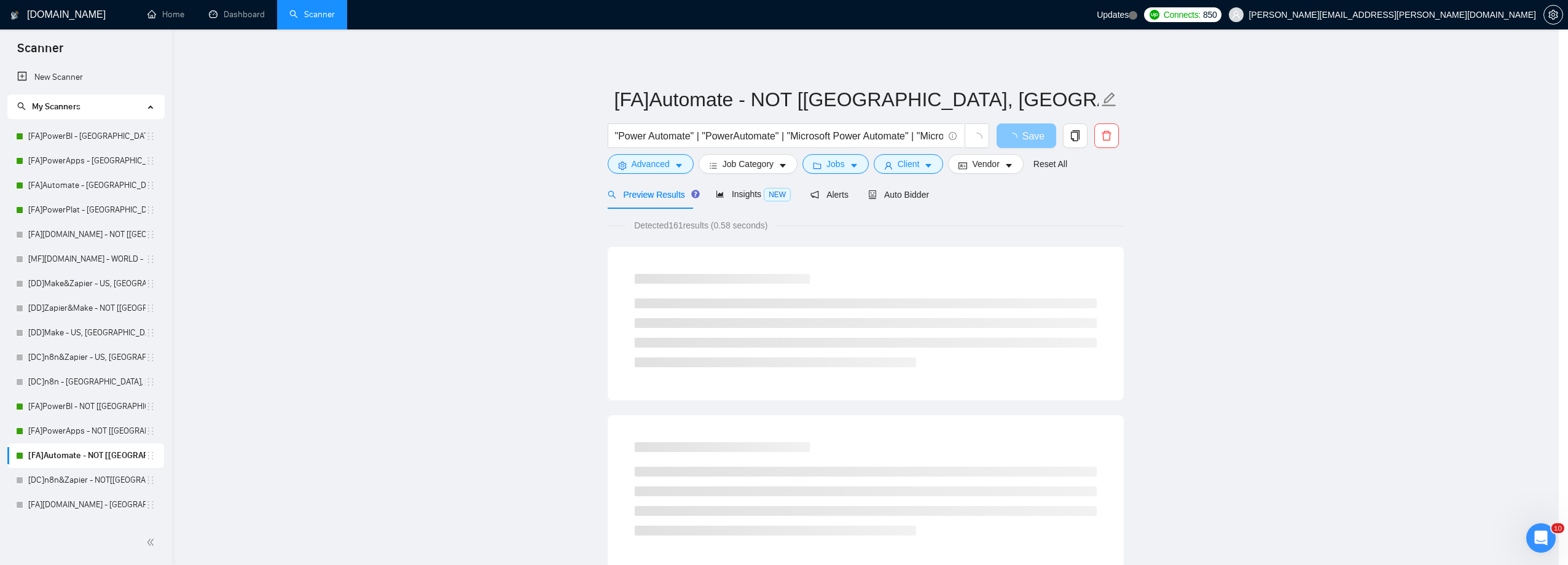 scroll, scrollTop: 0, scrollLeft: 0, axis: both 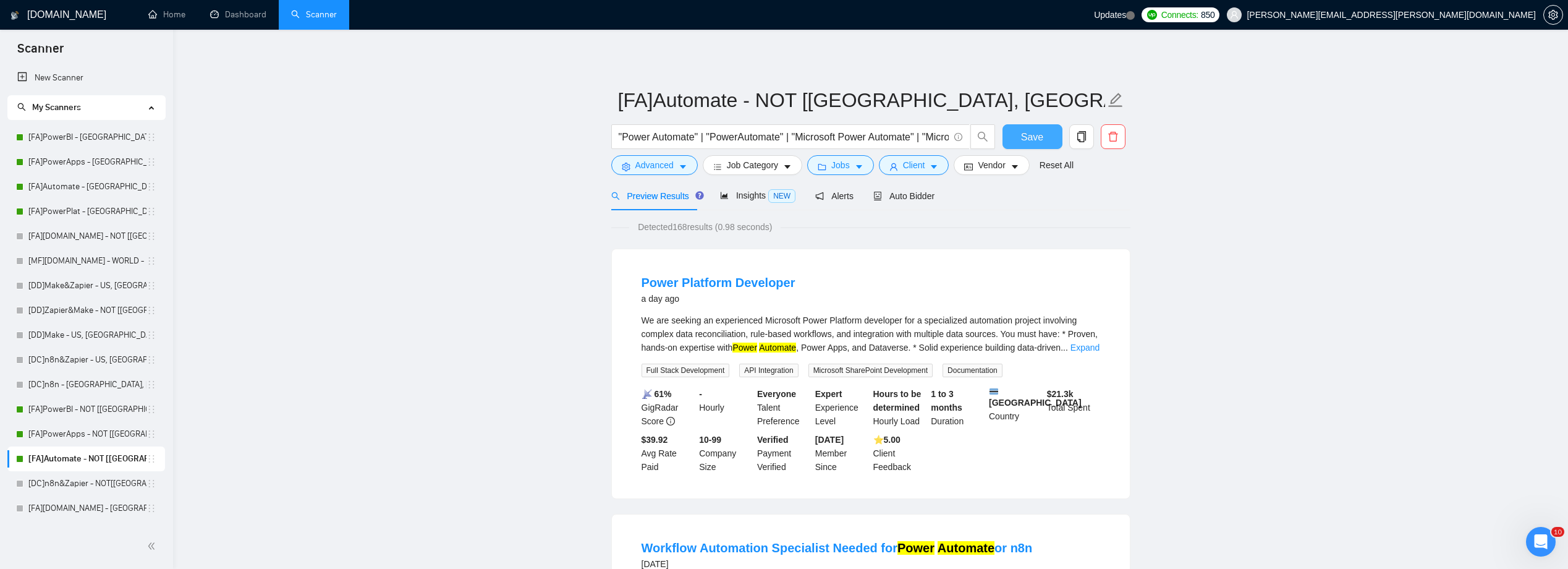 click on "Save" at bounding box center [1032, 137] 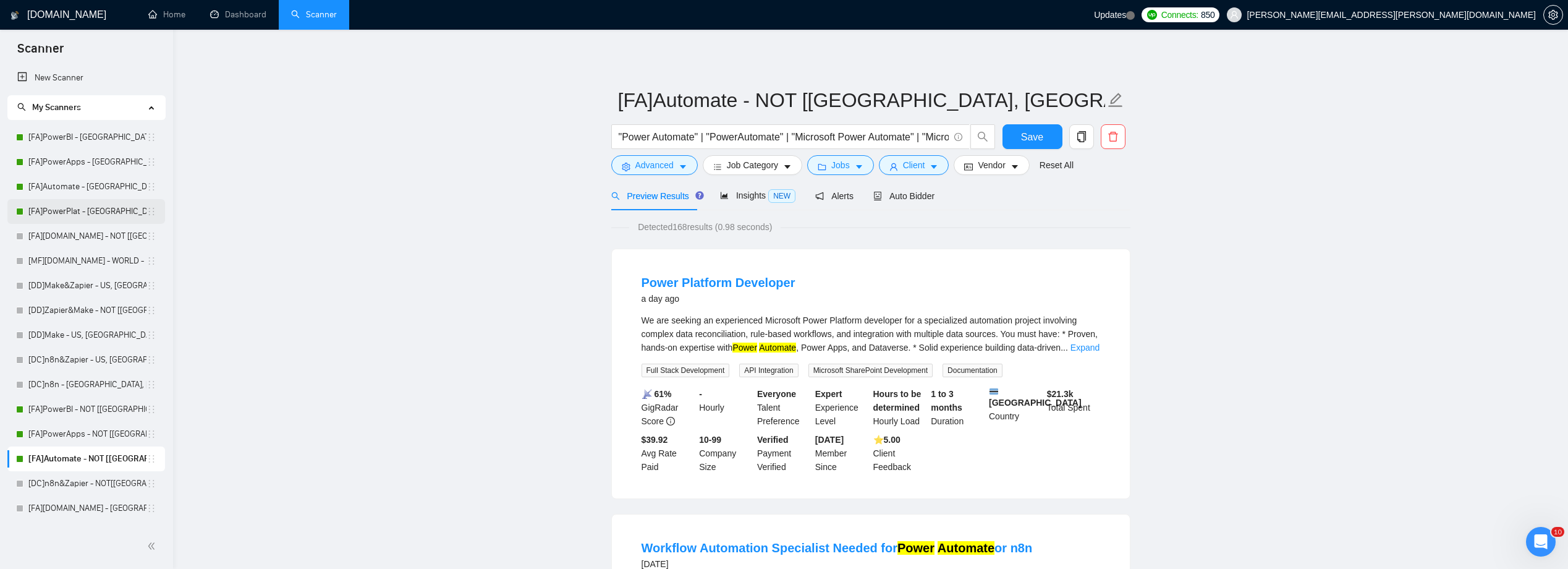 click on "[FA]PowerPlat - [GEOGRAPHIC_DATA], [GEOGRAPHIC_DATA], [GEOGRAPHIC_DATA]" at bounding box center (87, 212) 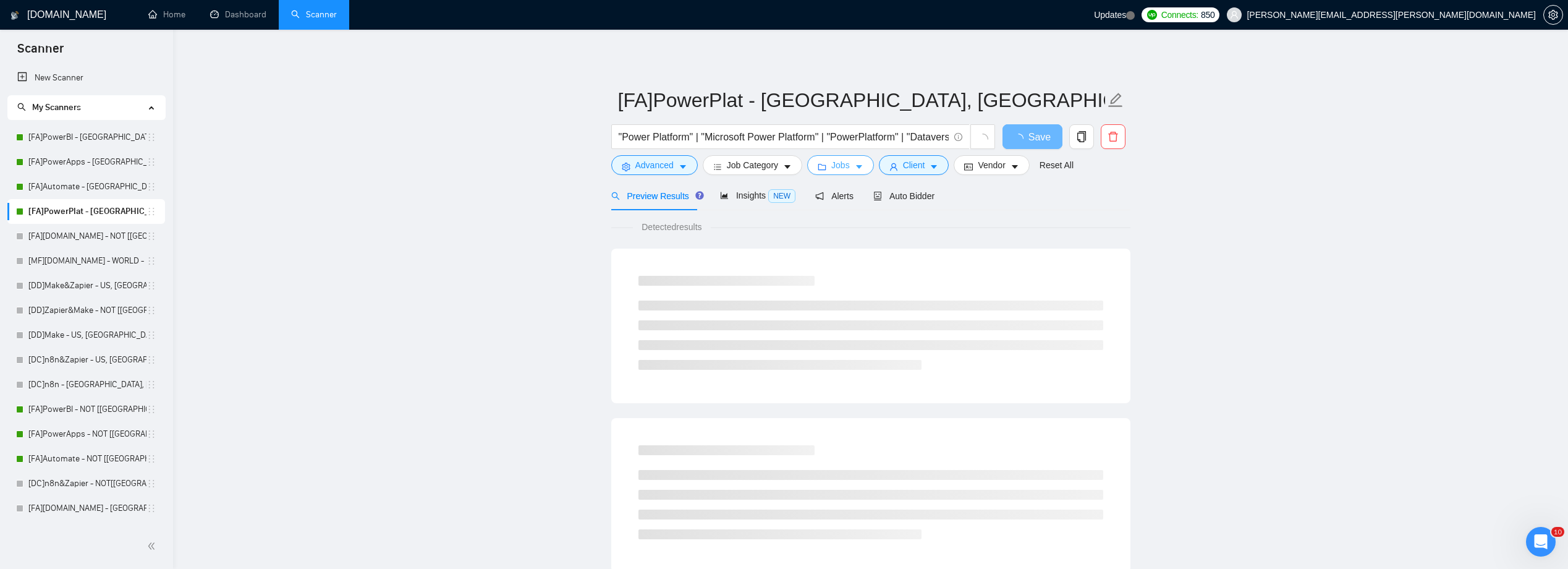 click on "Jobs" at bounding box center [841, 165] 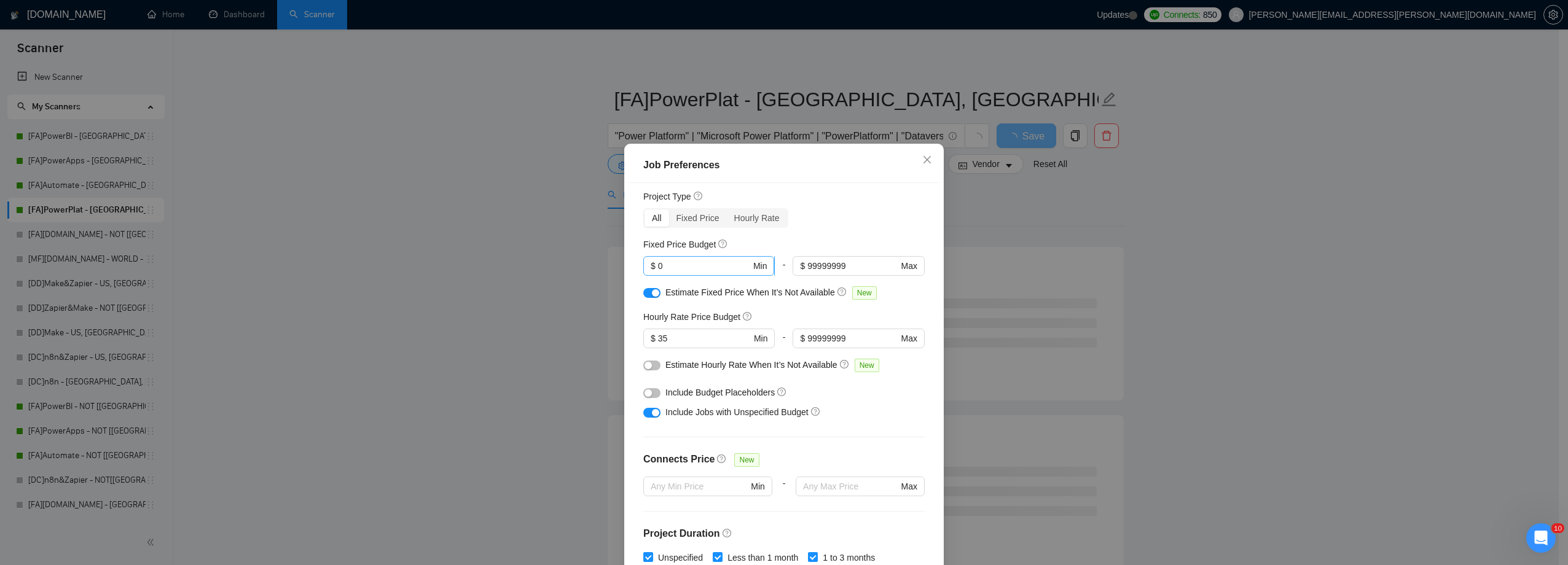 scroll, scrollTop: 0, scrollLeft: 0, axis: both 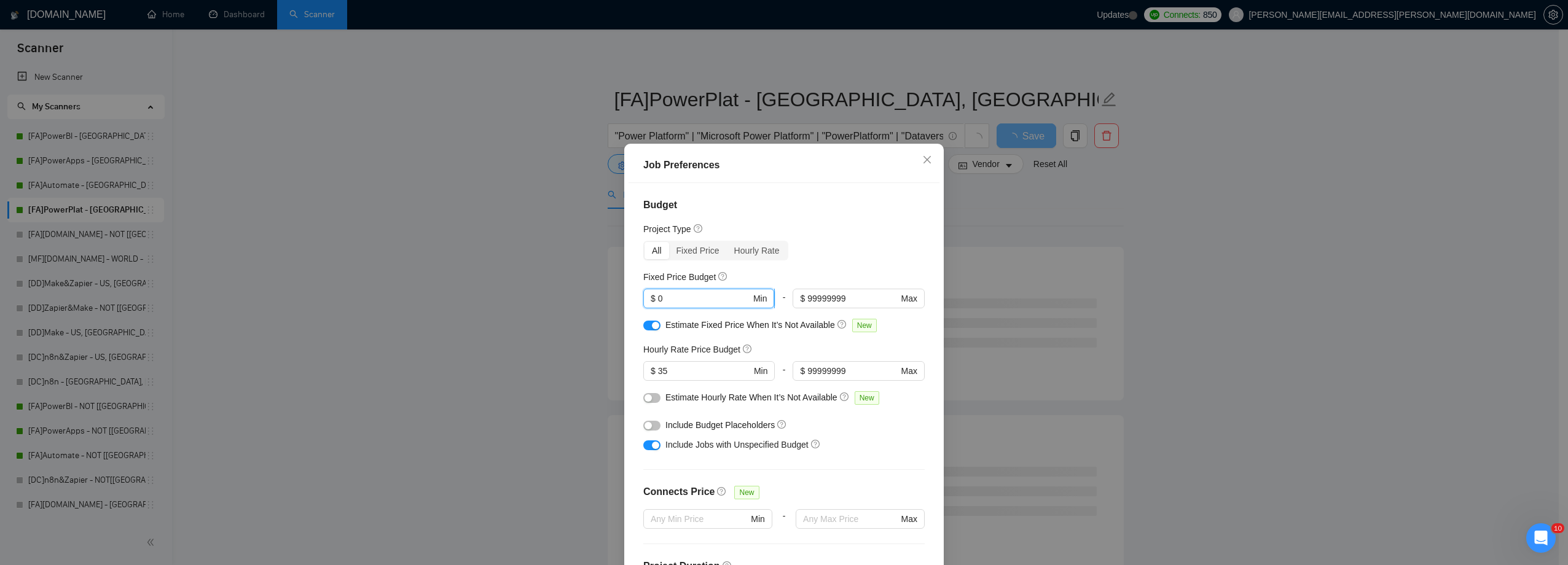 drag, startPoint x: 694, startPoint y: 304, endPoint x: 659, endPoint y: 304, distance: 35 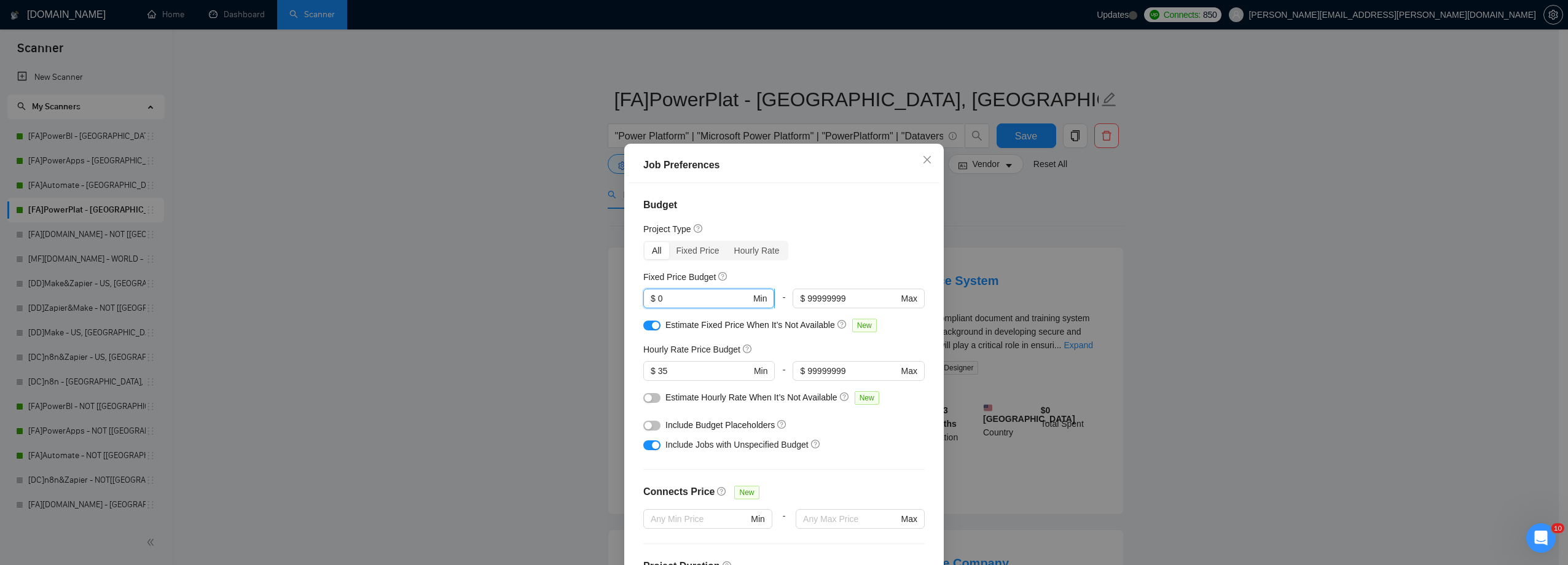 click on "0" at bounding box center [704, 298] 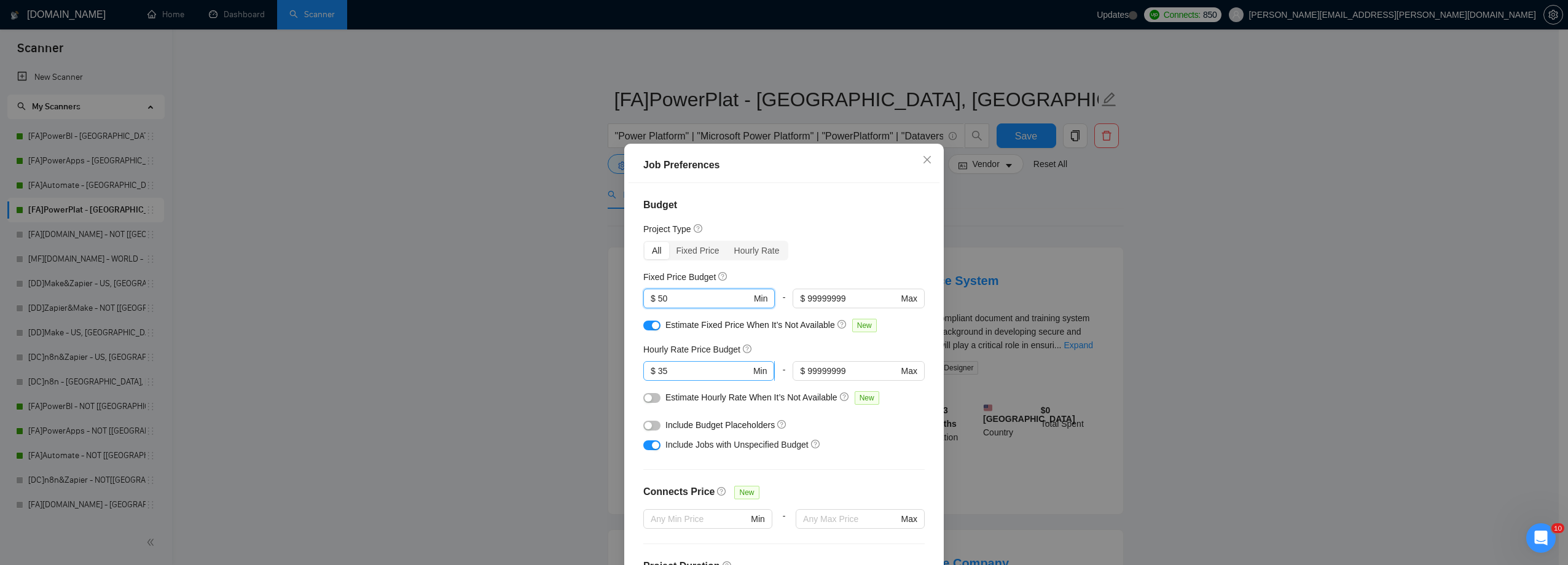 type on "50" 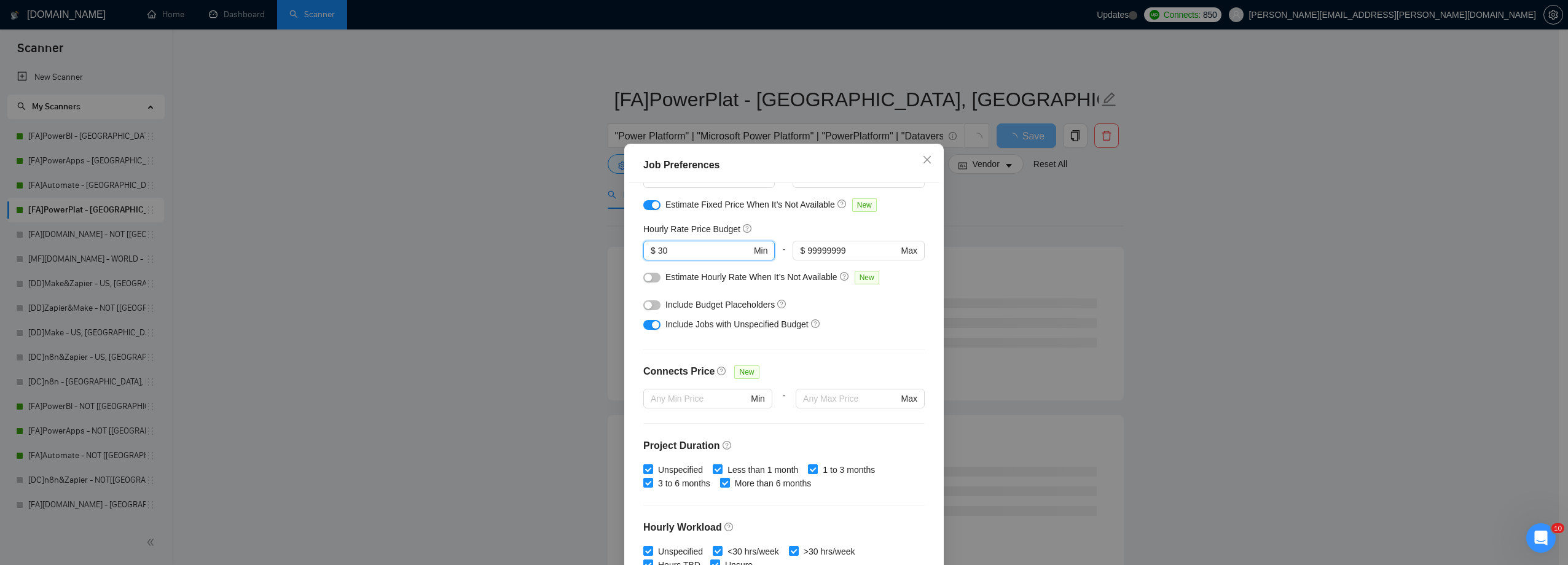 scroll, scrollTop: 297, scrollLeft: 0, axis: vertical 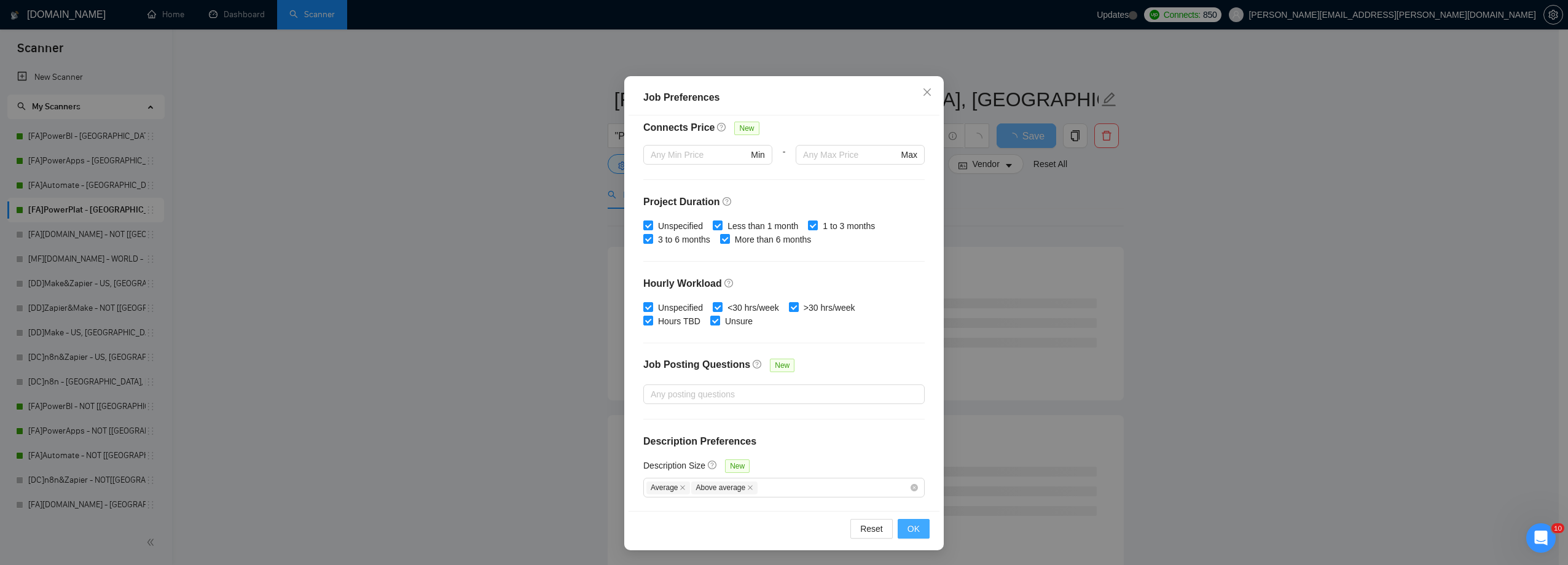 type on "30" 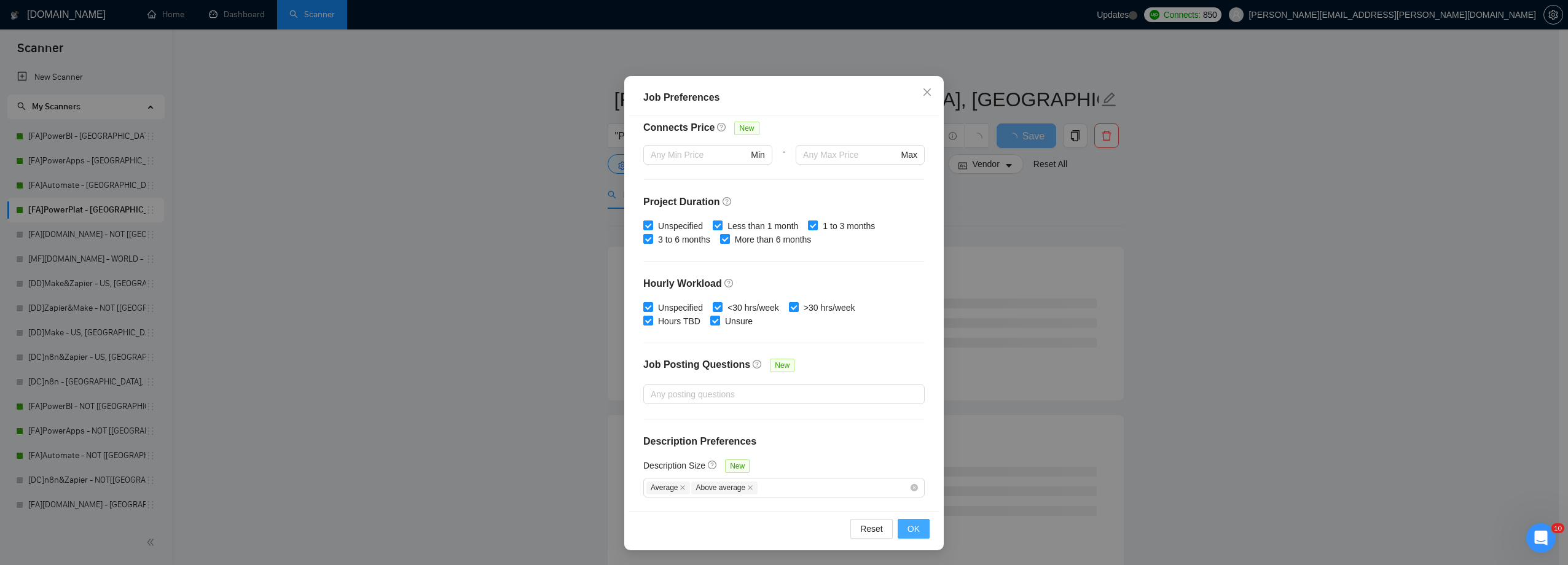 click on "OK" at bounding box center (914, 529) 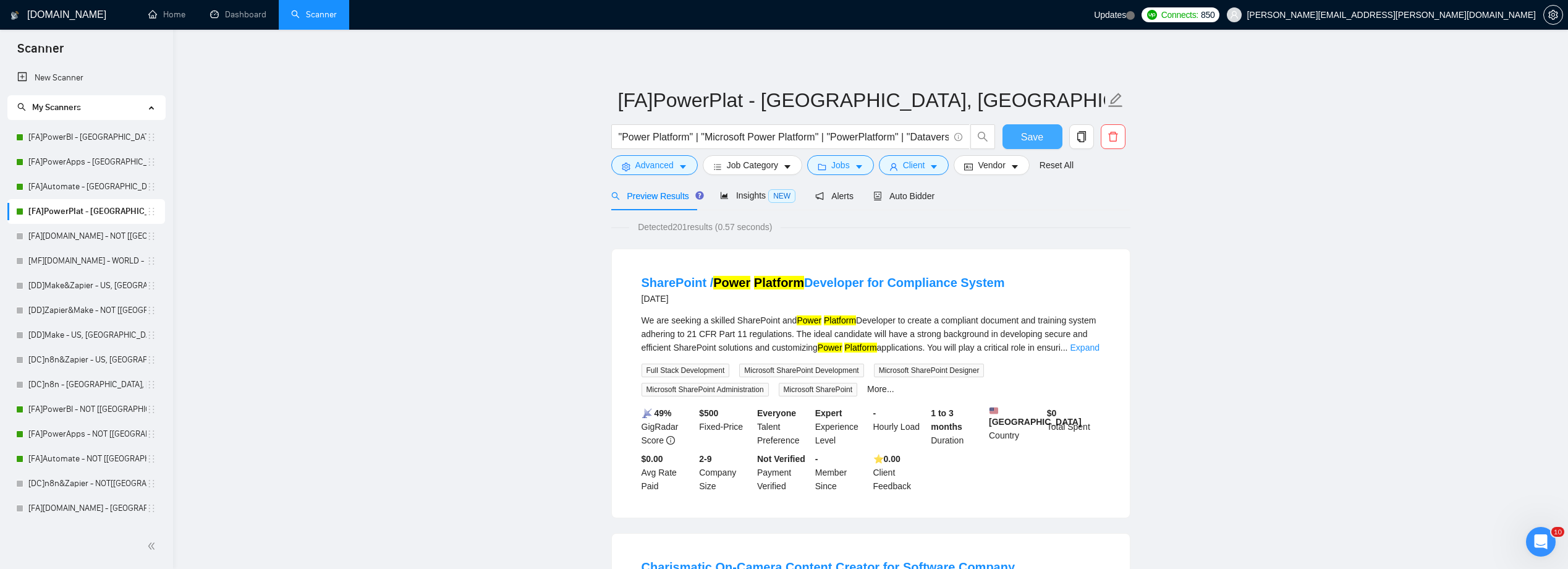 click on "Save" at bounding box center [1032, 137] 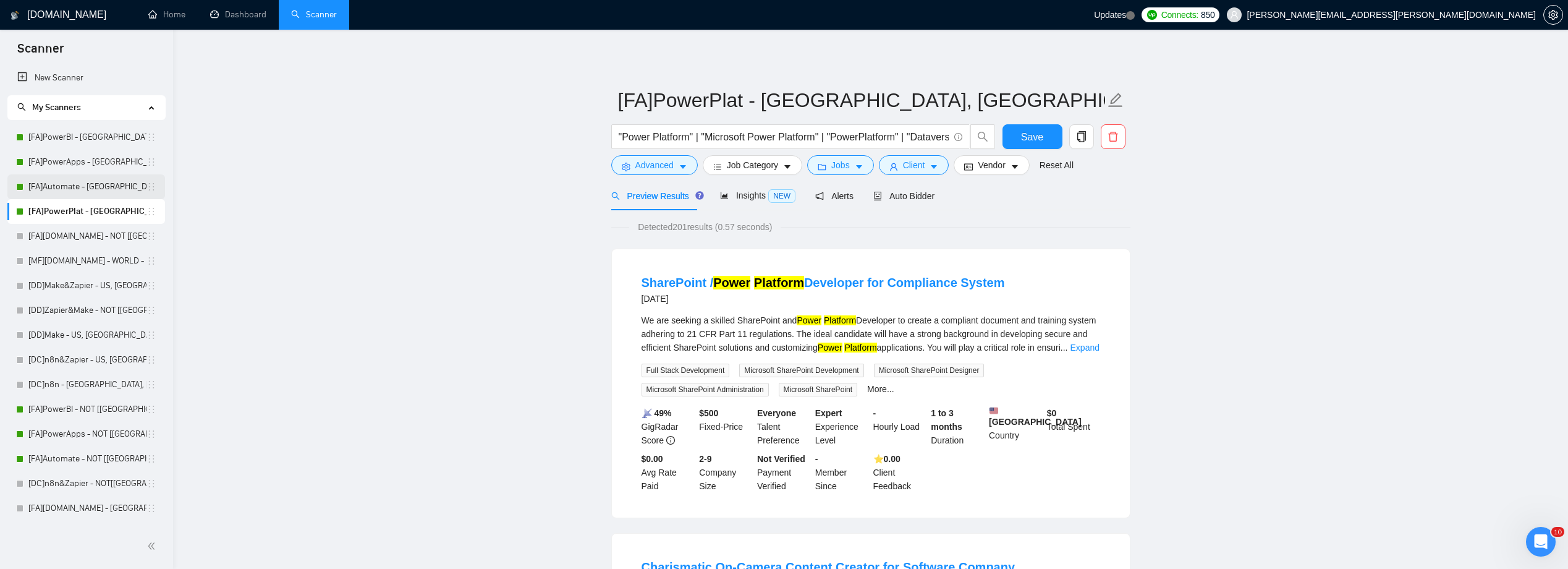 click on "[FA]Automate - [GEOGRAPHIC_DATA], [GEOGRAPHIC_DATA], [GEOGRAPHIC_DATA]" at bounding box center (87, 187) 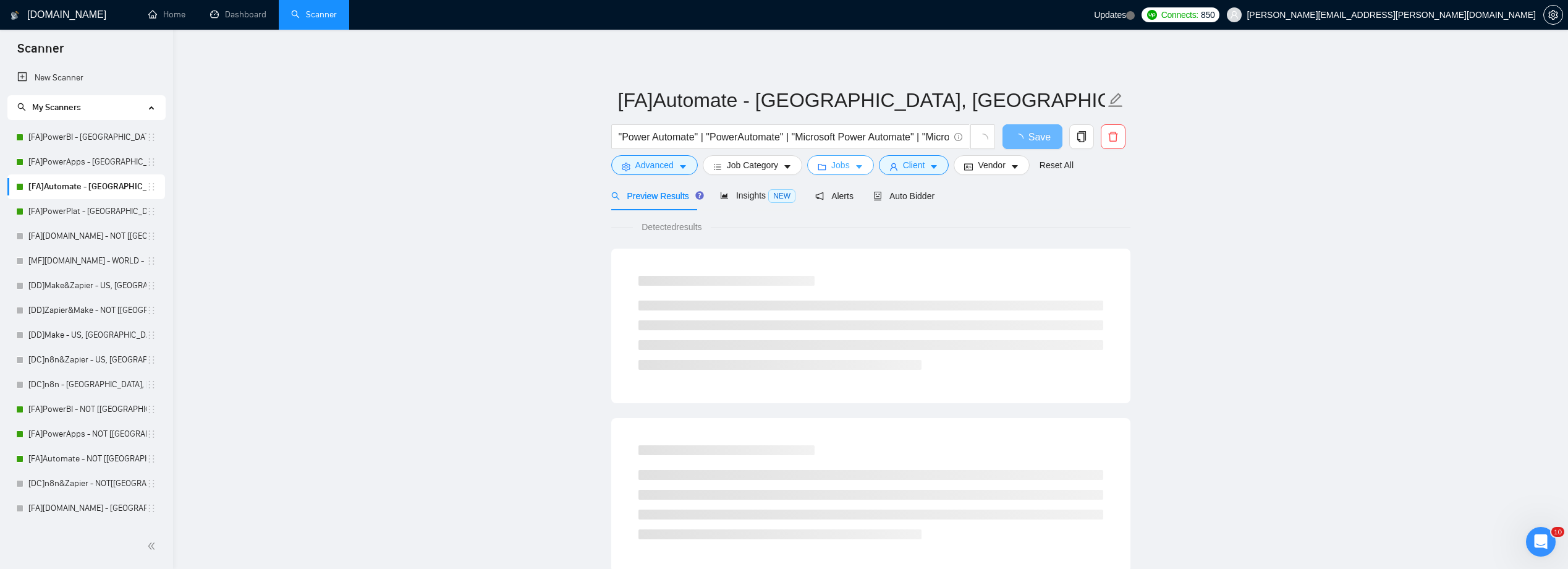 click 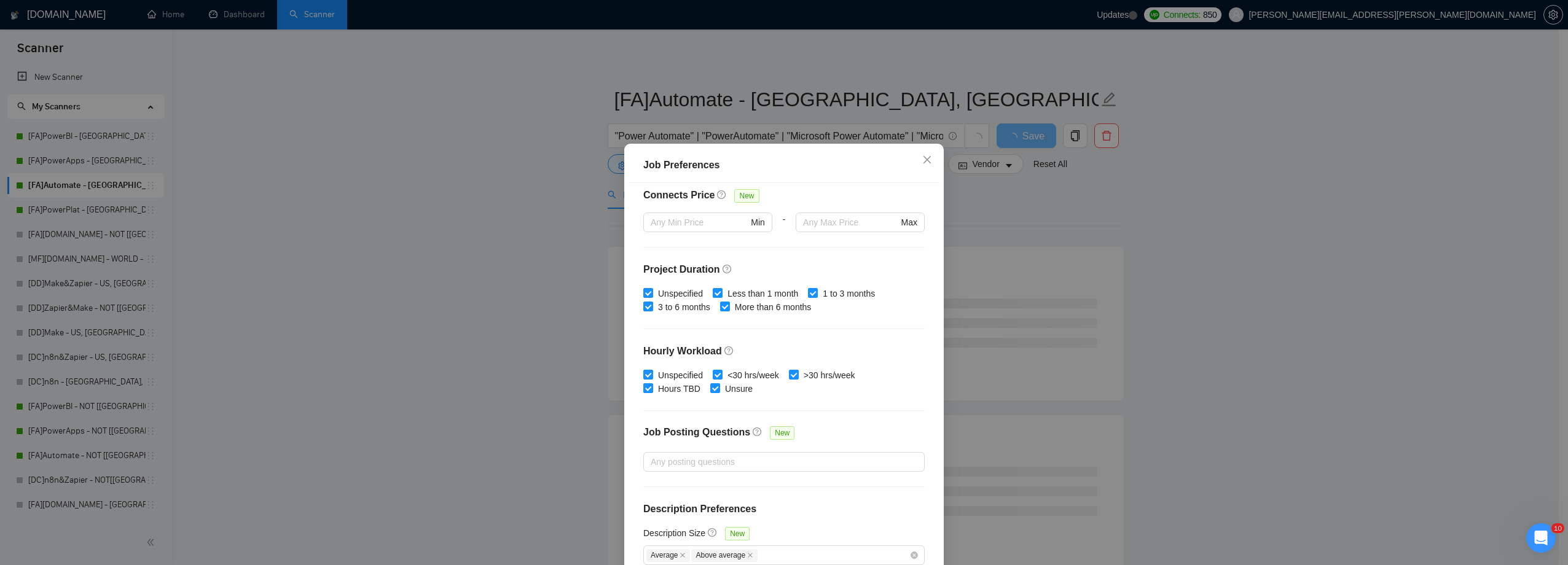 scroll, scrollTop: 0, scrollLeft: 0, axis: both 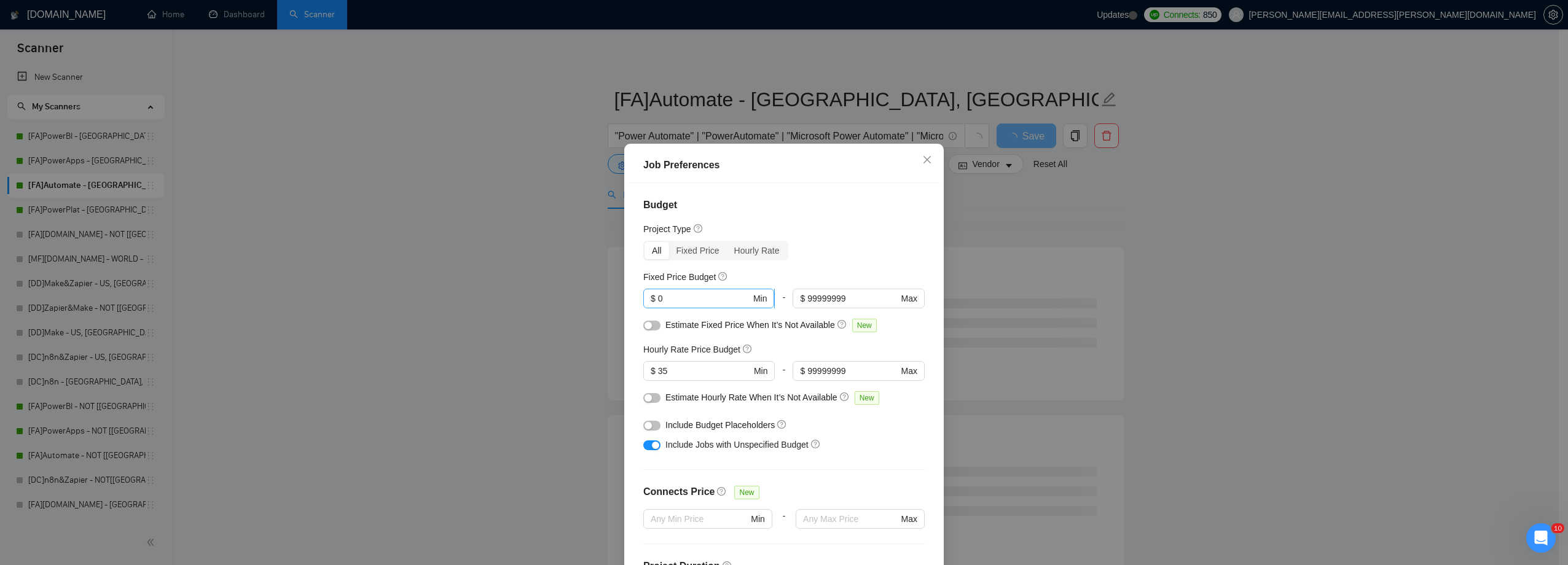 click on "$" at bounding box center [653, 298] 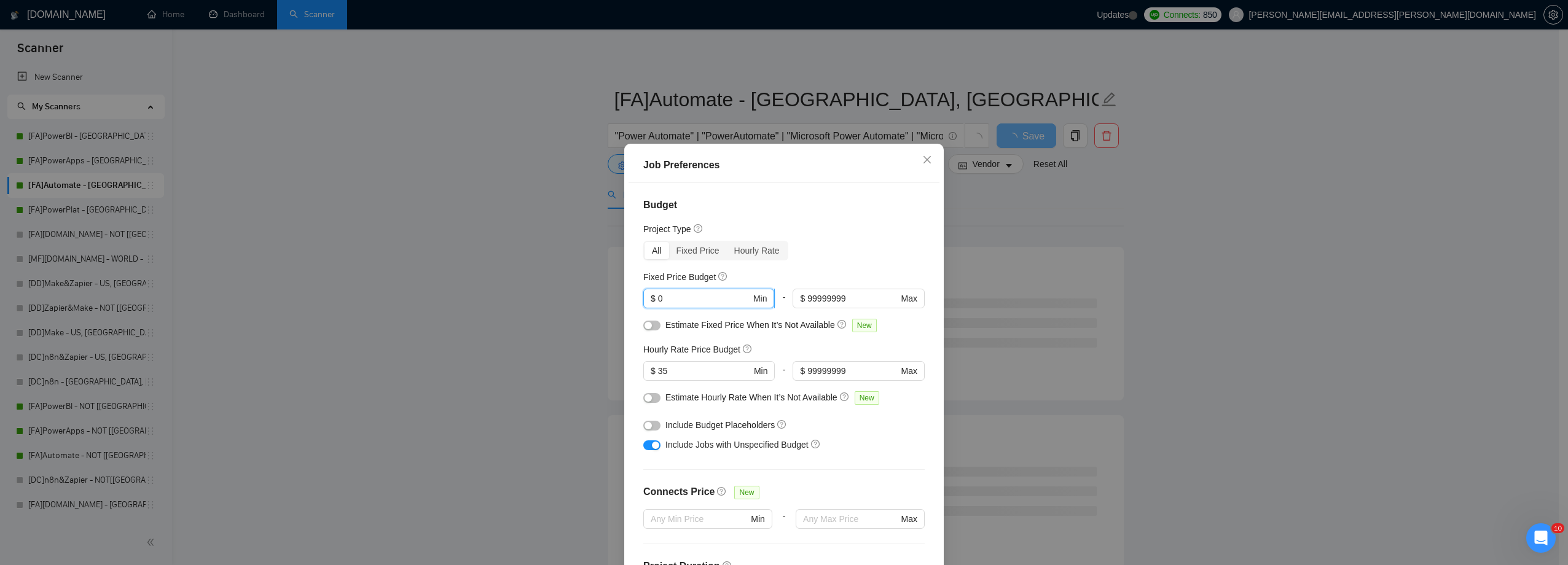 click on "$ 0 Min" at bounding box center [708, 298] 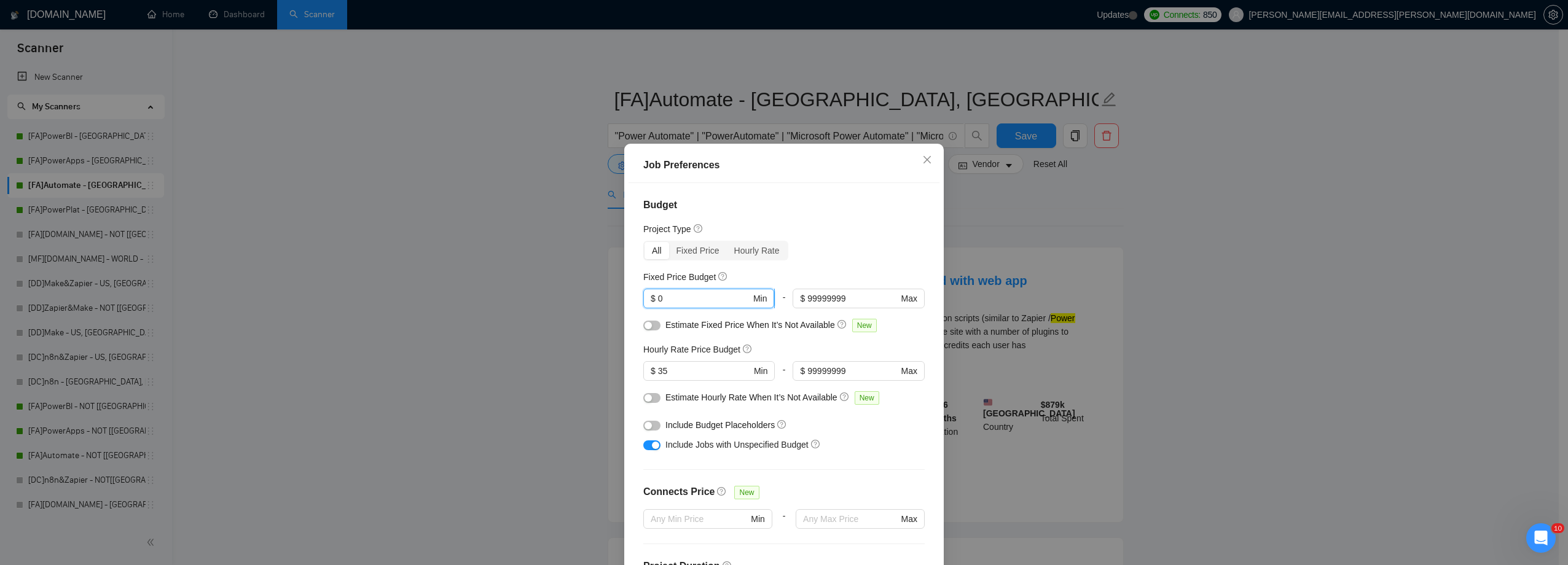 click on "$ 0 Min" at bounding box center (708, 298) 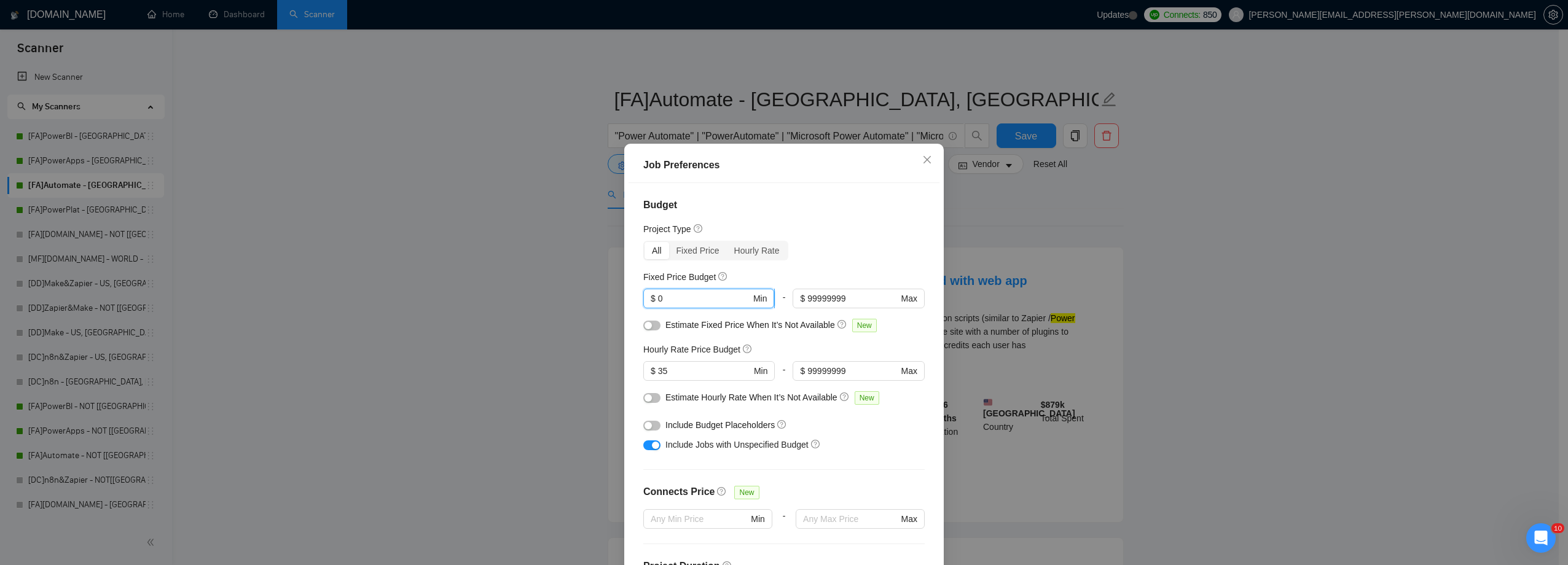 click on "0" at bounding box center [704, 298] 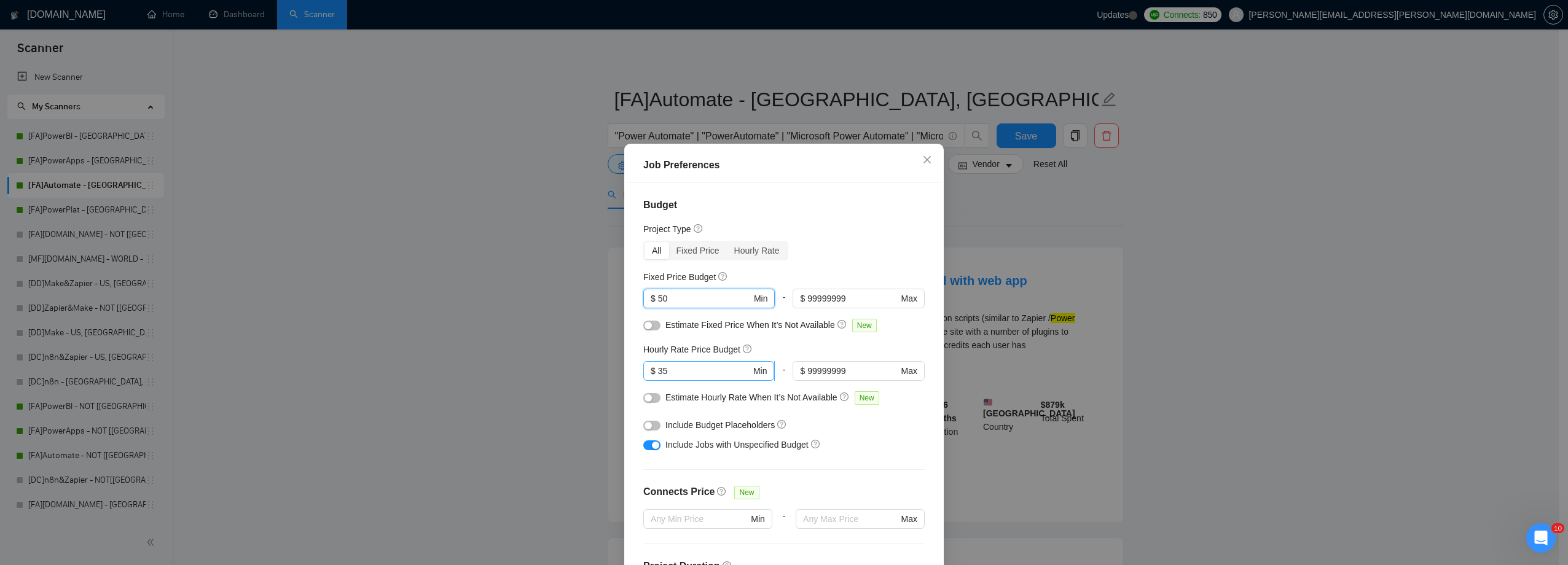 type on "50" 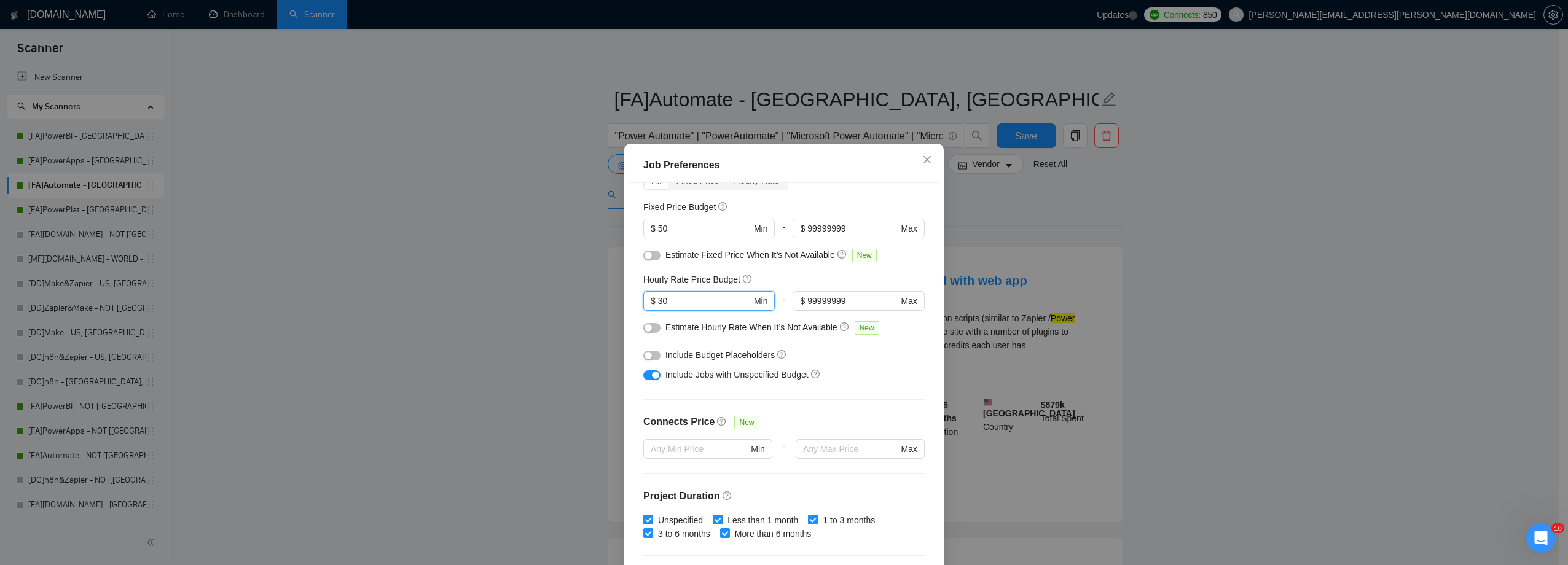 scroll, scrollTop: 297, scrollLeft: 0, axis: vertical 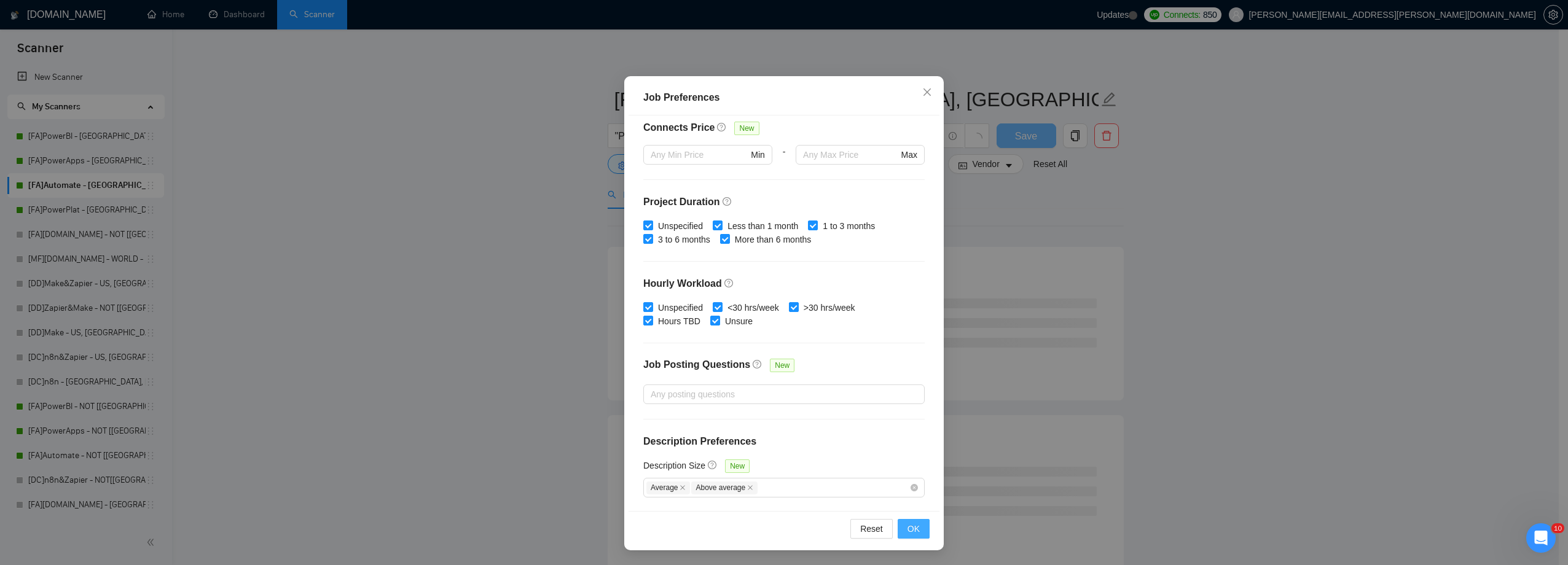 type on "30" 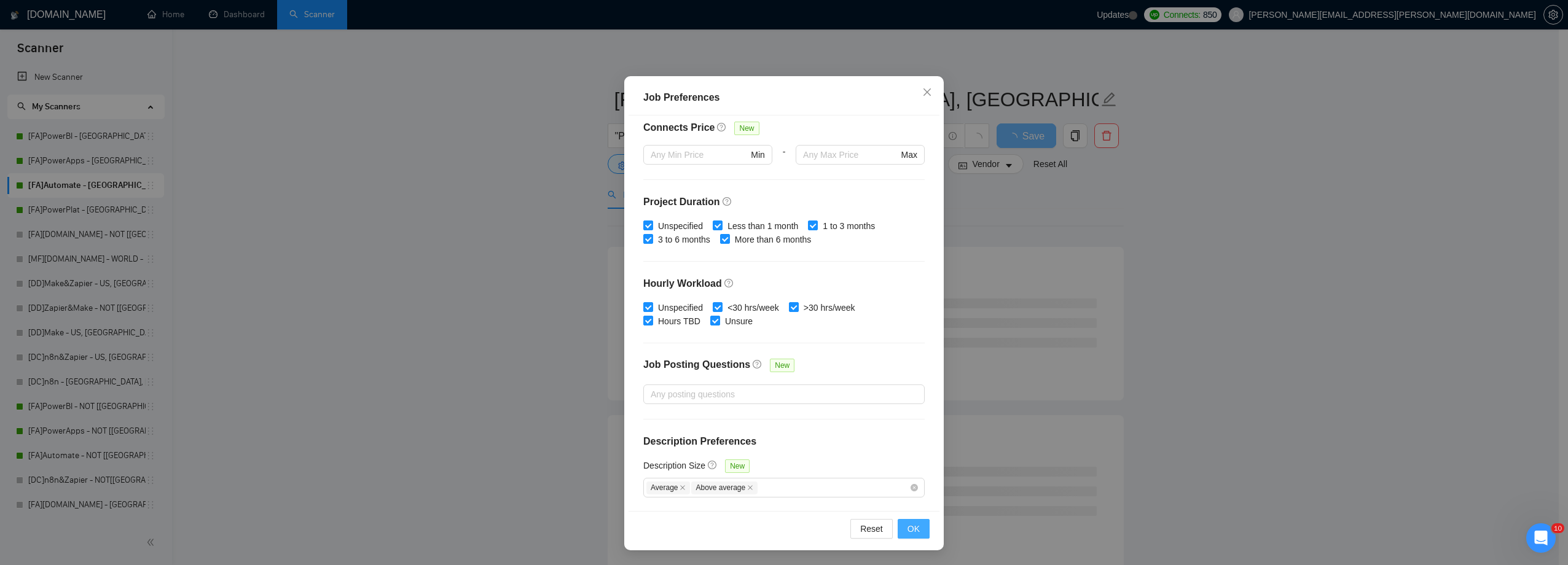 click on "OK" at bounding box center [914, 529] 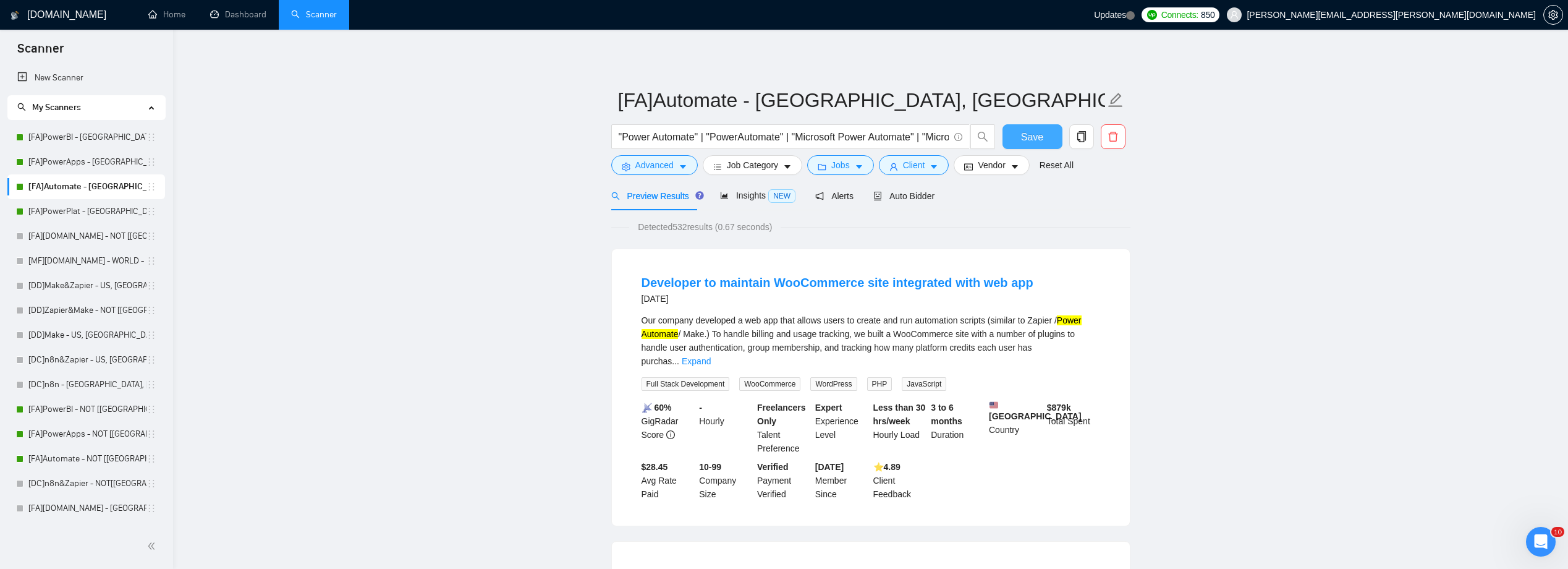 click on "Save" at bounding box center [1032, 137] 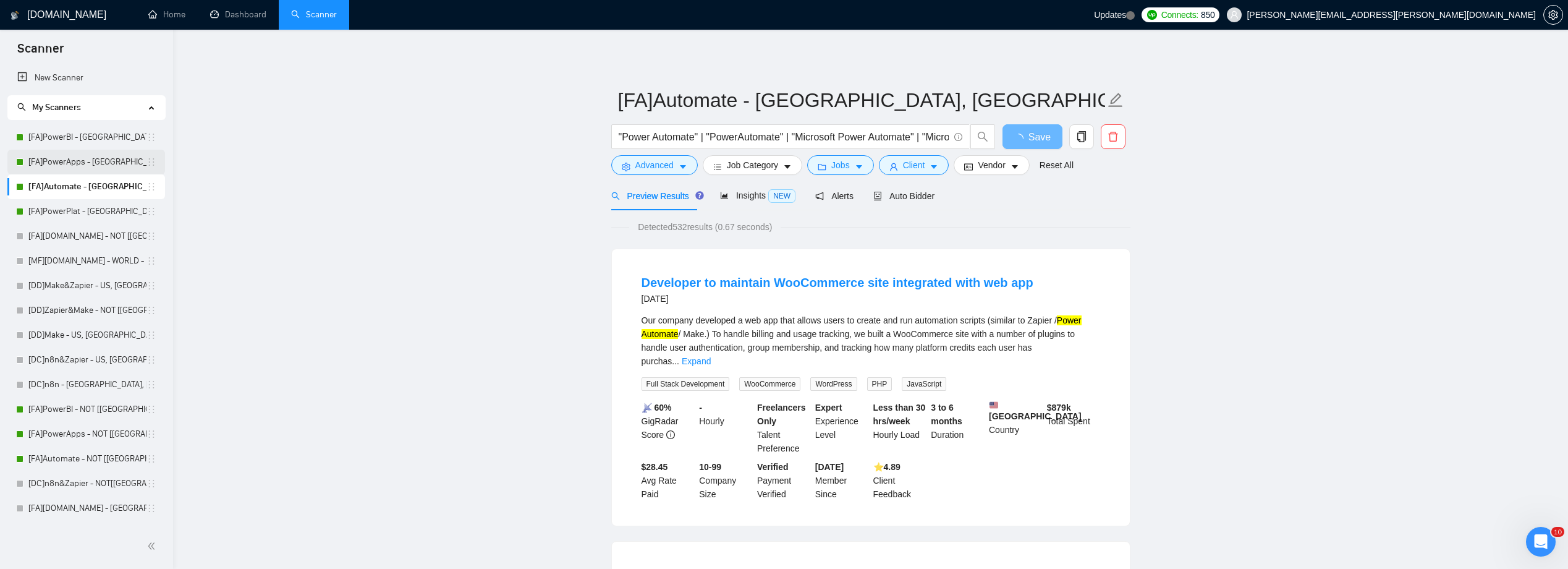 click on "[FA]PowerApps - [GEOGRAPHIC_DATA], [GEOGRAPHIC_DATA], [GEOGRAPHIC_DATA]" at bounding box center (87, 162) 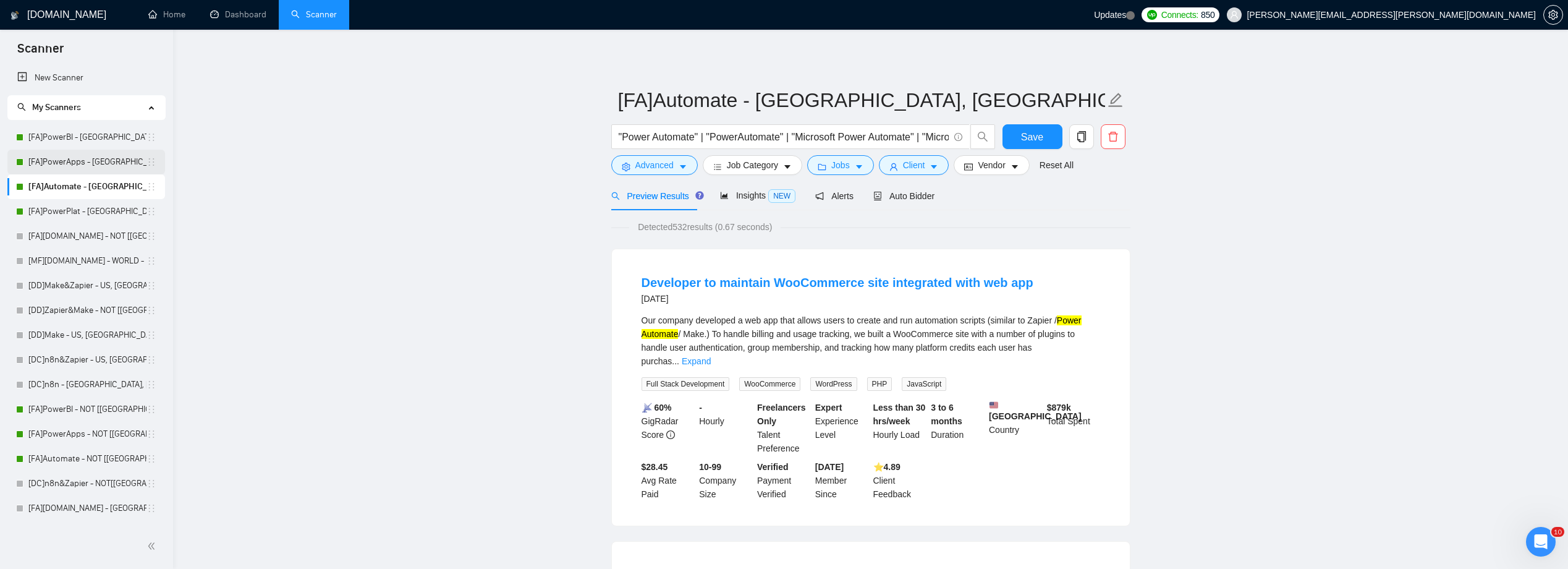 click on "[FA]PowerApps - [GEOGRAPHIC_DATA], [GEOGRAPHIC_DATA], [GEOGRAPHIC_DATA]" at bounding box center [87, 162] 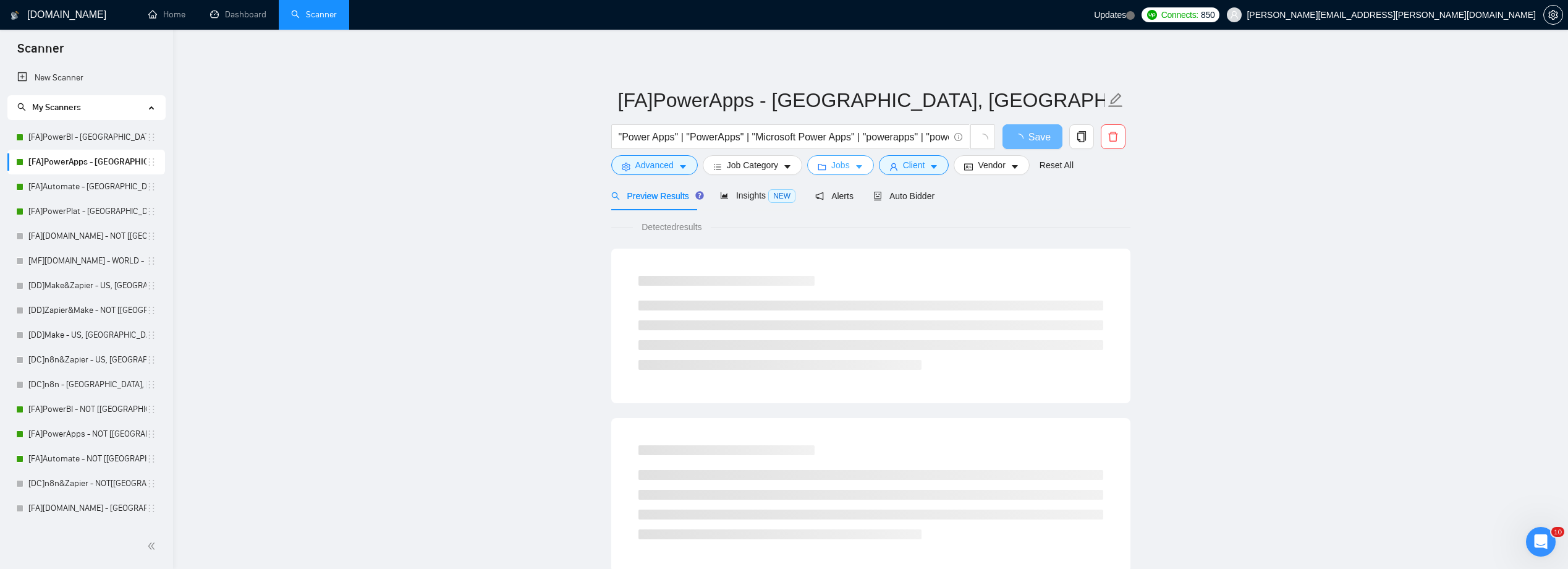 click on "Jobs" at bounding box center [841, 165] 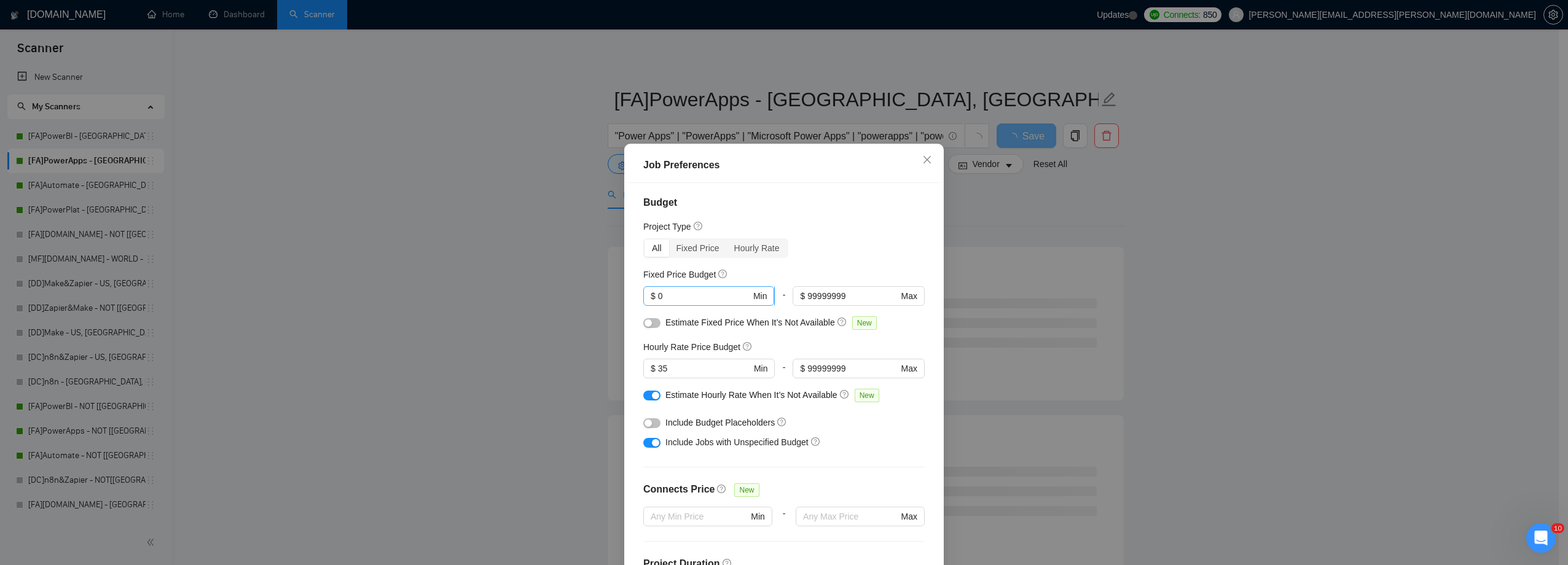 scroll, scrollTop: 0, scrollLeft: 0, axis: both 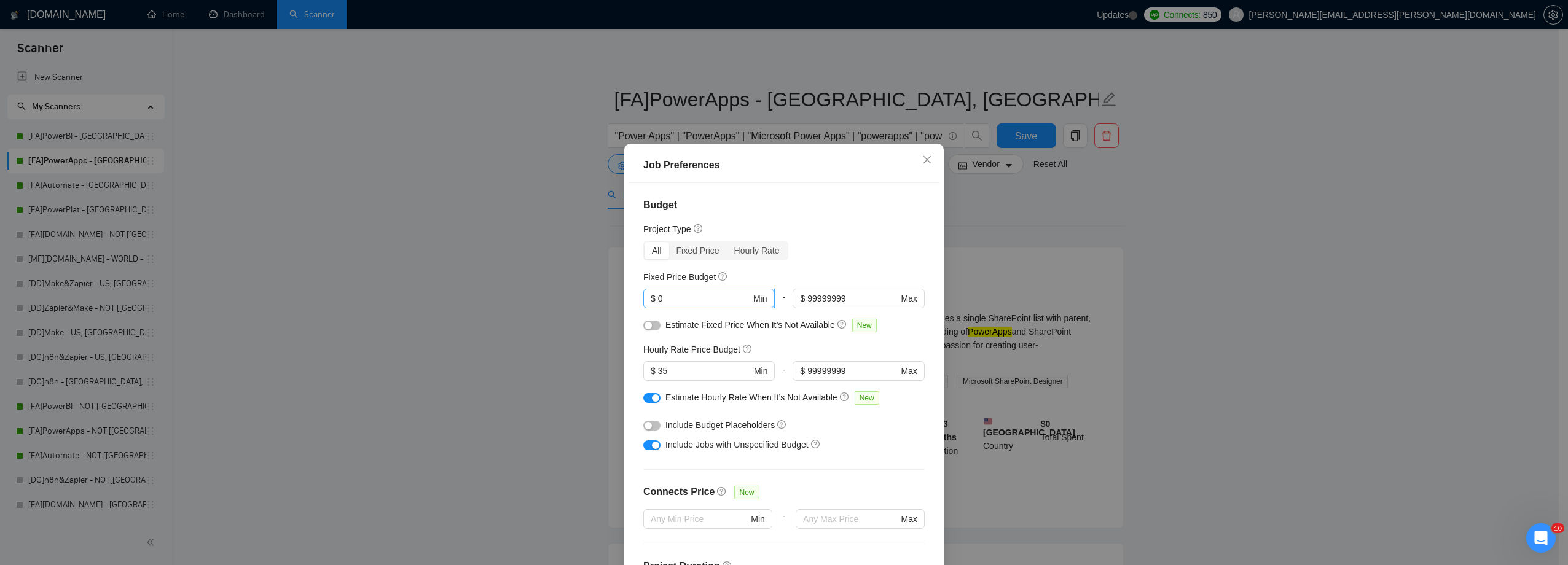 click on "0" at bounding box center [704, 298] 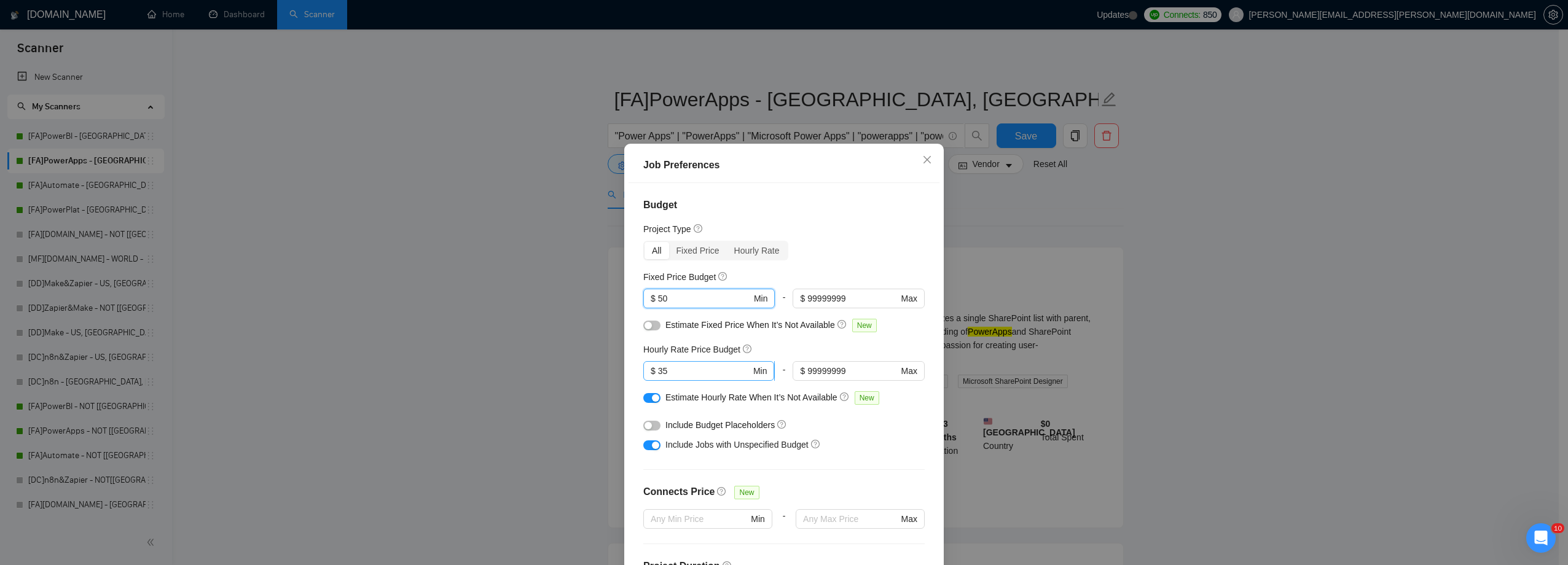 type on "50" 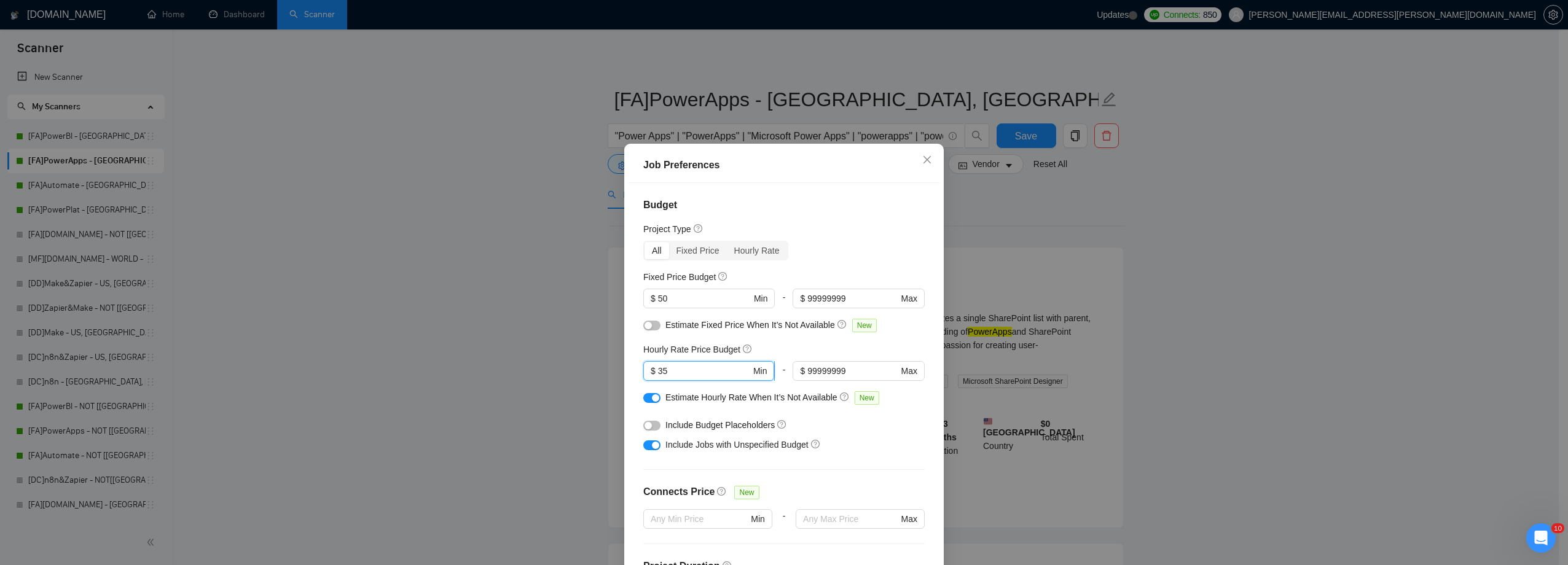 click on "35" at bounding box center [704, 371] 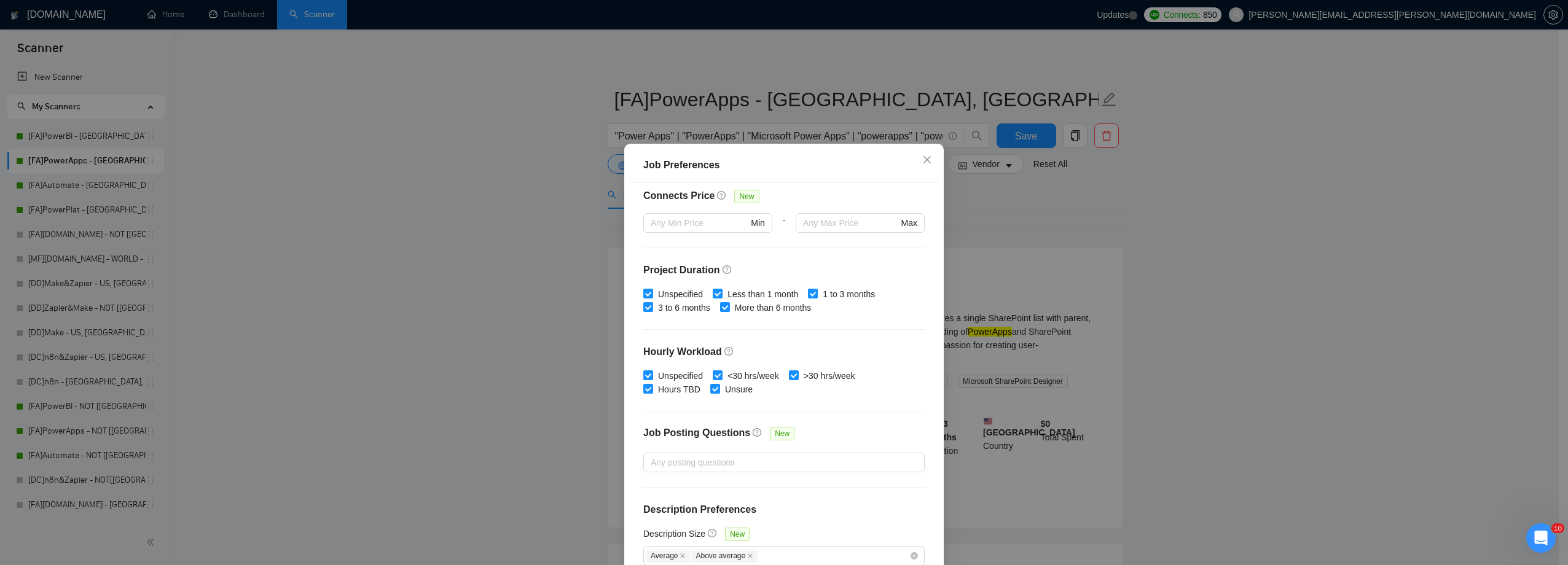 scroll, scrollTop: 297, scrollLeft: 0, axis: vertical 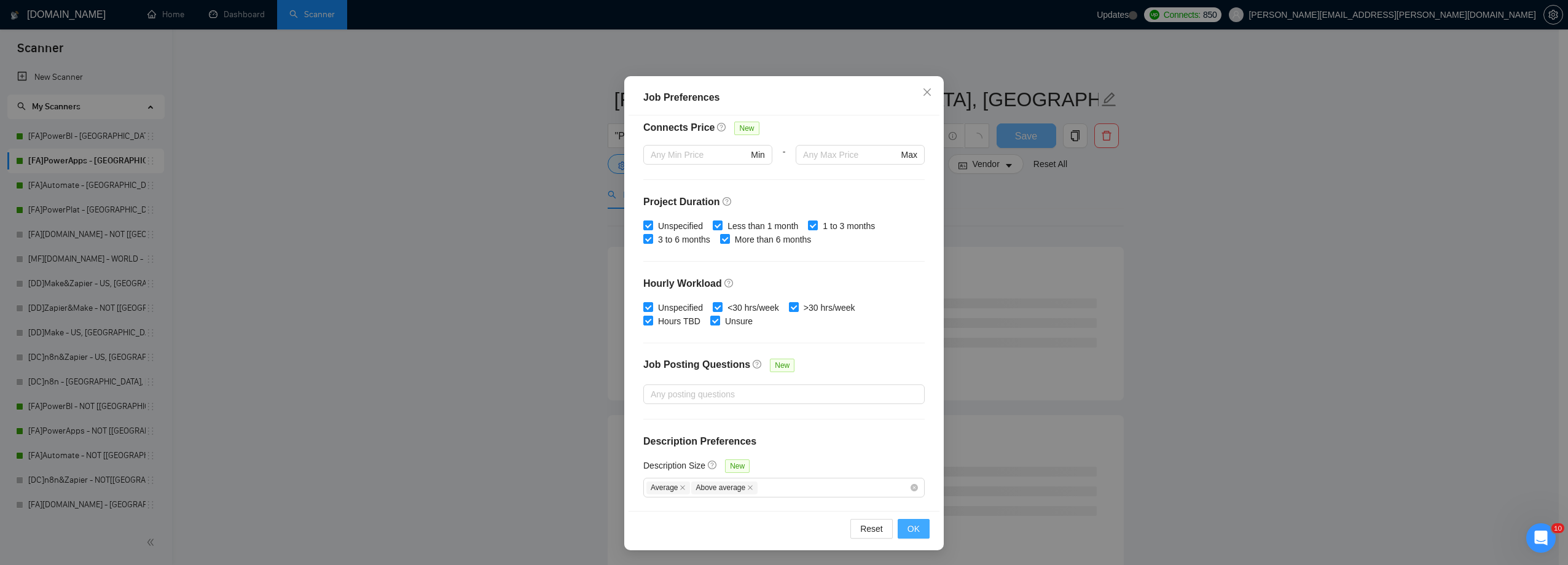 type on "30" 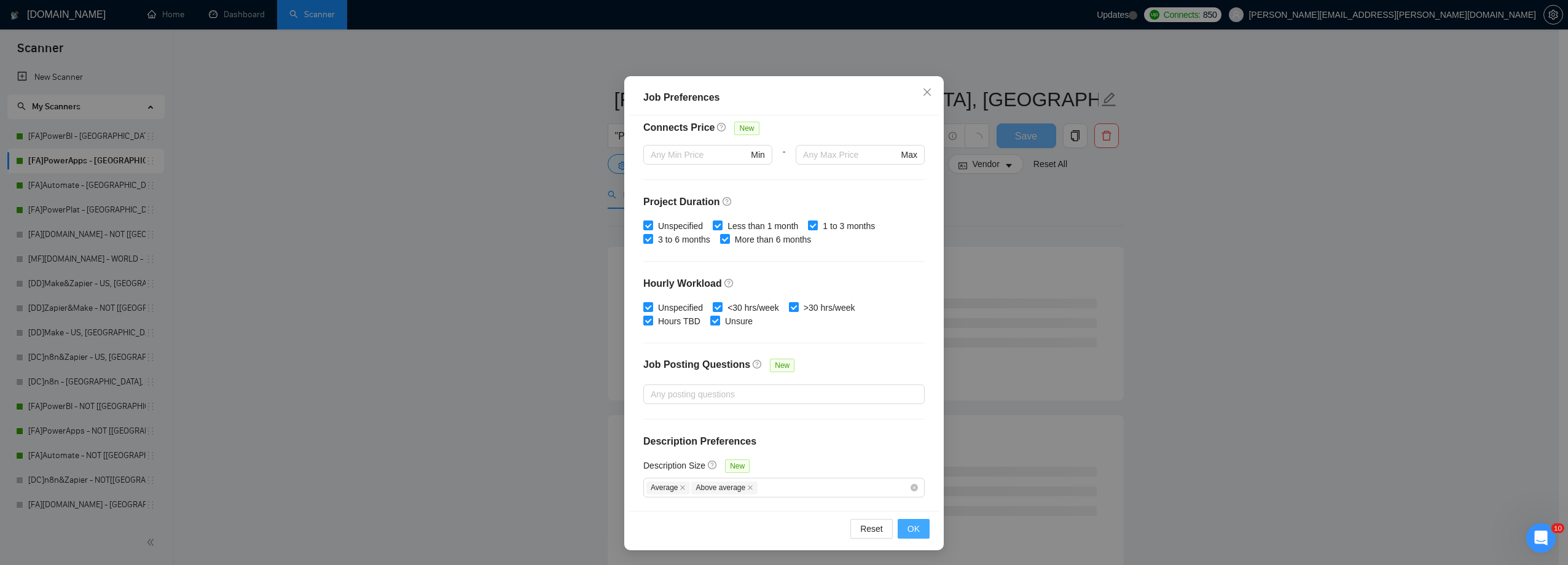click on "OK" at bounding box center [914, 529] 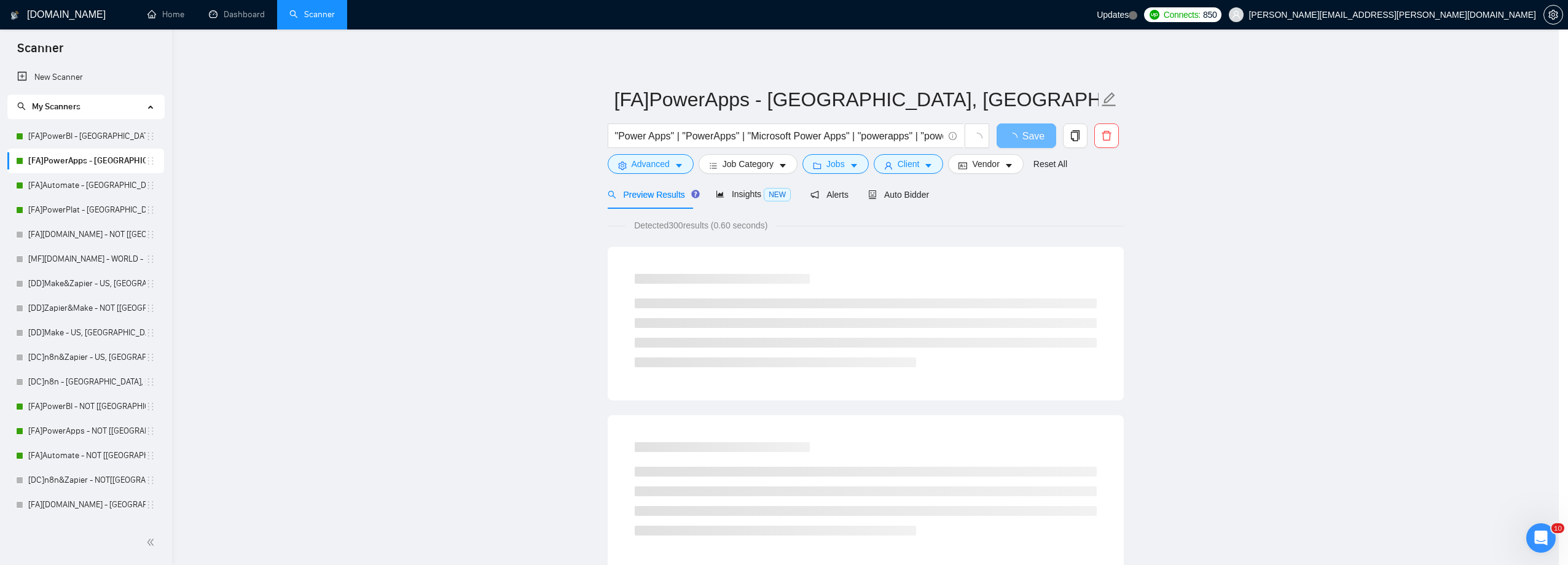 scroll, scrollTop: 0, scrollLeft: 0, axis: both 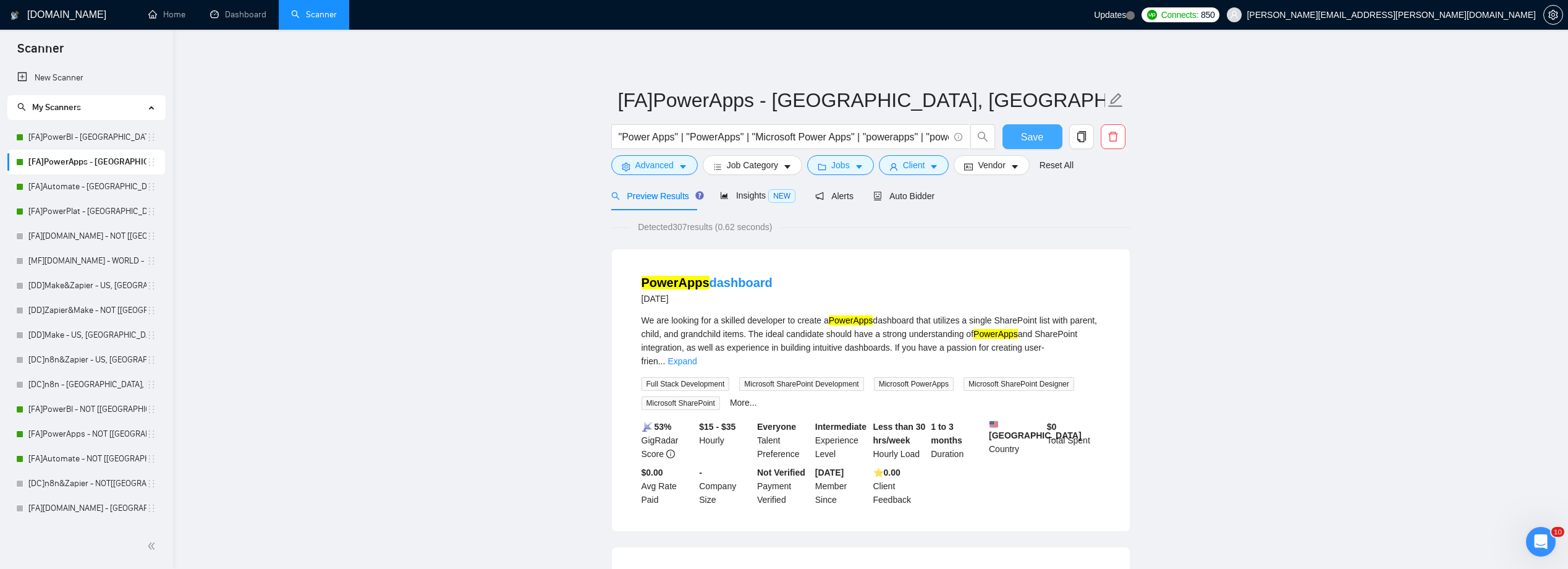 drag, startPoint x: 1027, startPoint y: 136, endPoint x: 1022, endPoint y: 144, distance: 9.433981 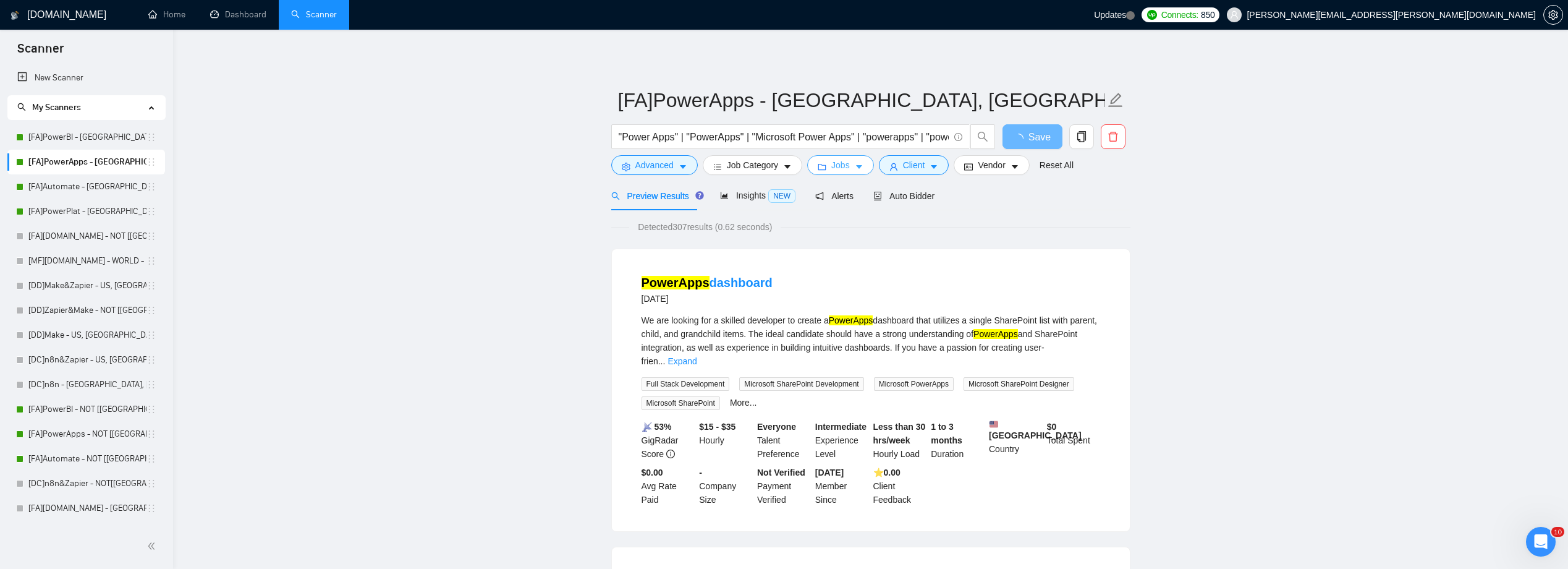 click 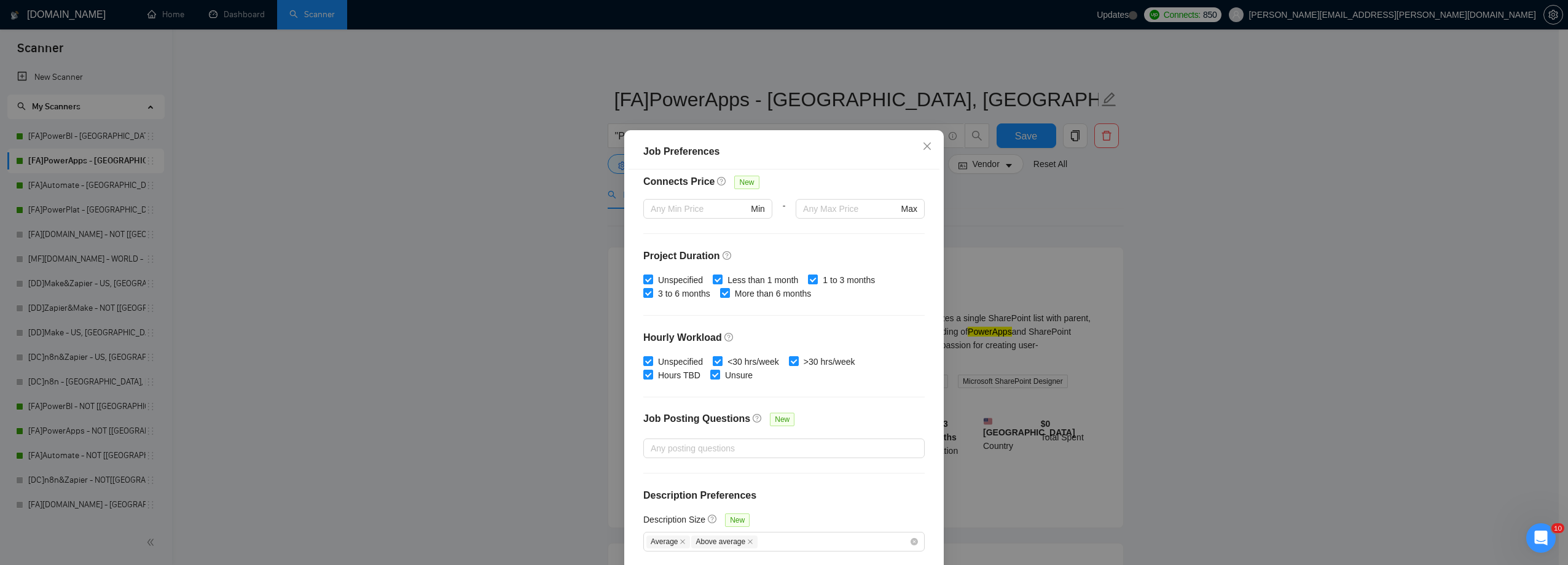 scroll, scrollTop: 0, scrollLeft: 0, axis: both 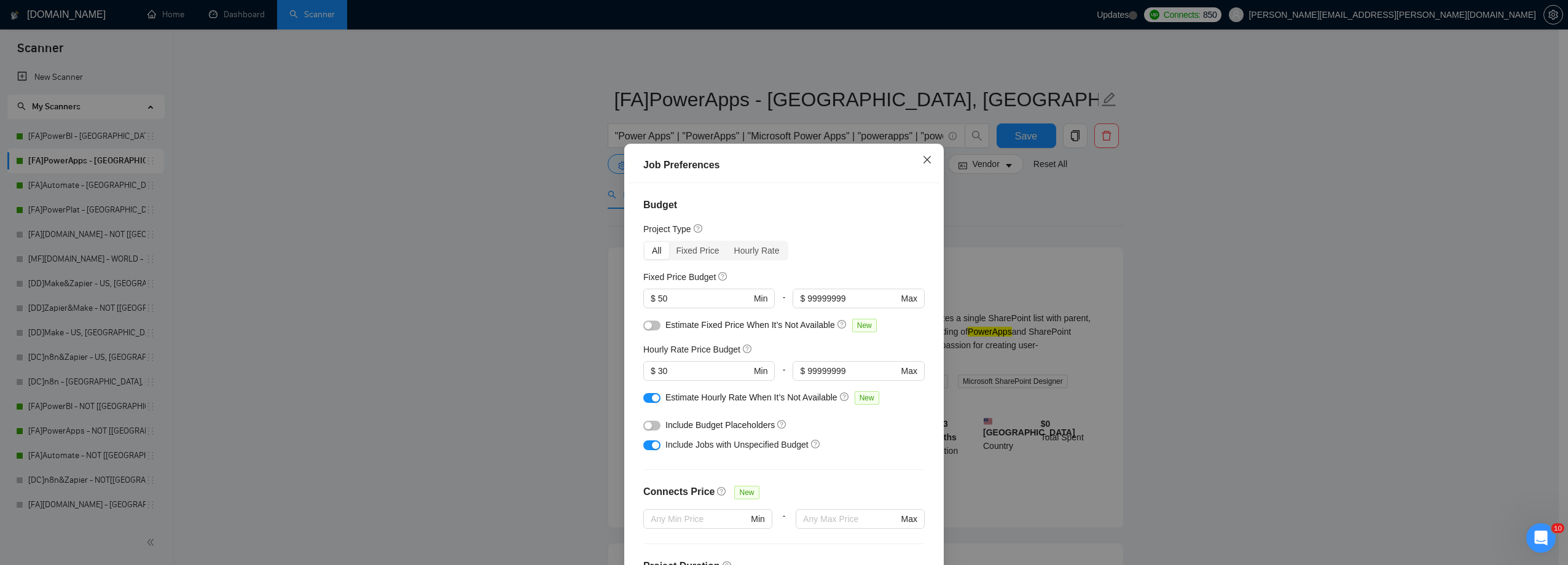 click 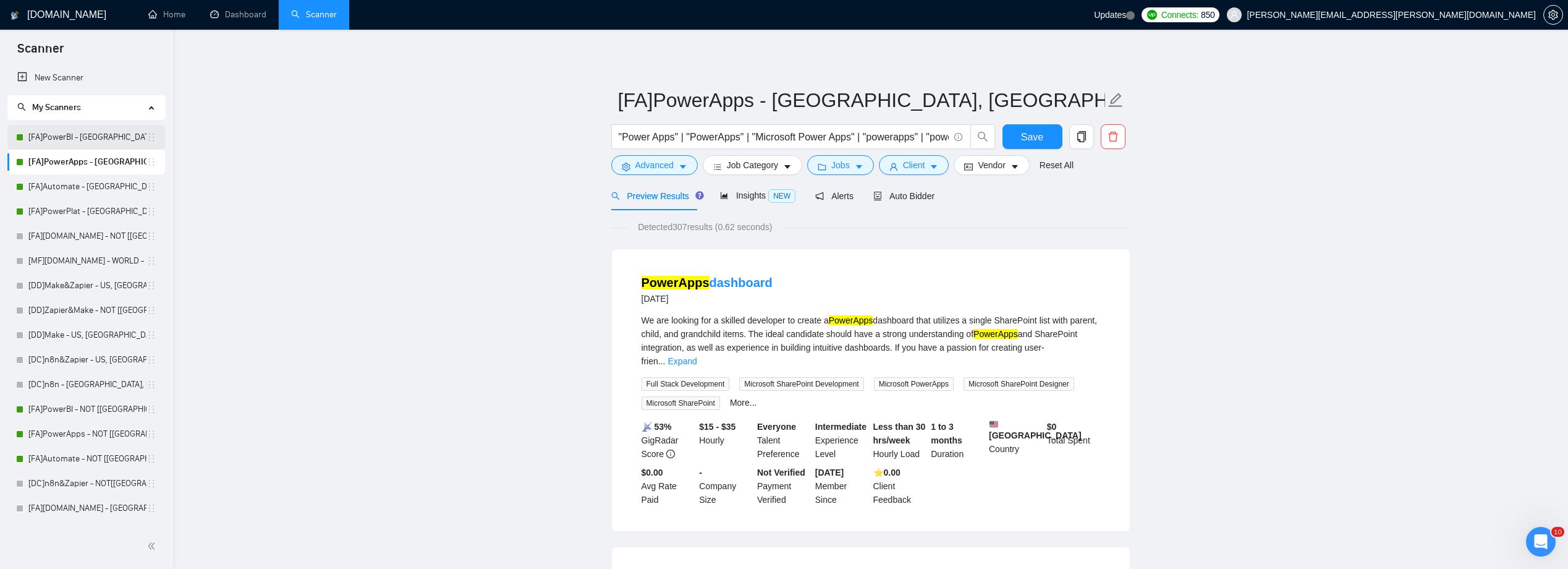 click on "[FA]PowerBI - [GEOGRAPHIC_DATA], [GEOGRAPHIC_DATA], [GEOGRAPHIC_DATA]" at bounding box center [87, 137] 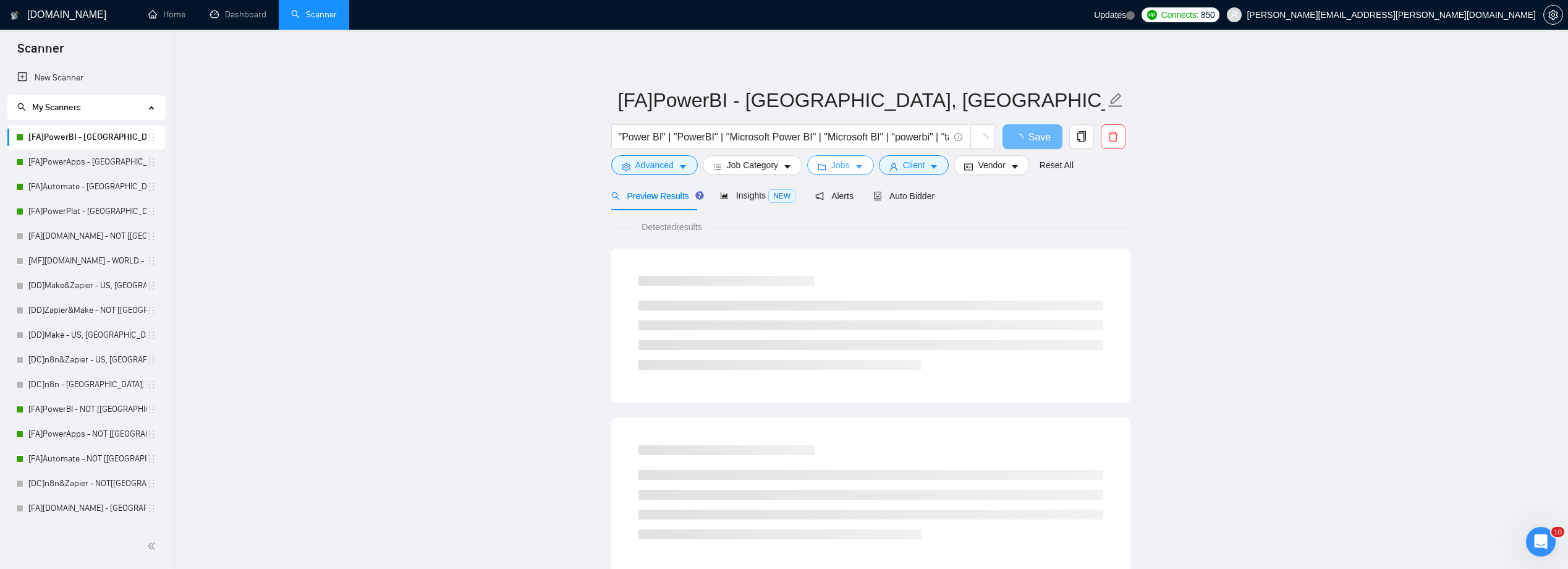 click on "Jobs" at bounding box center (841, 165) 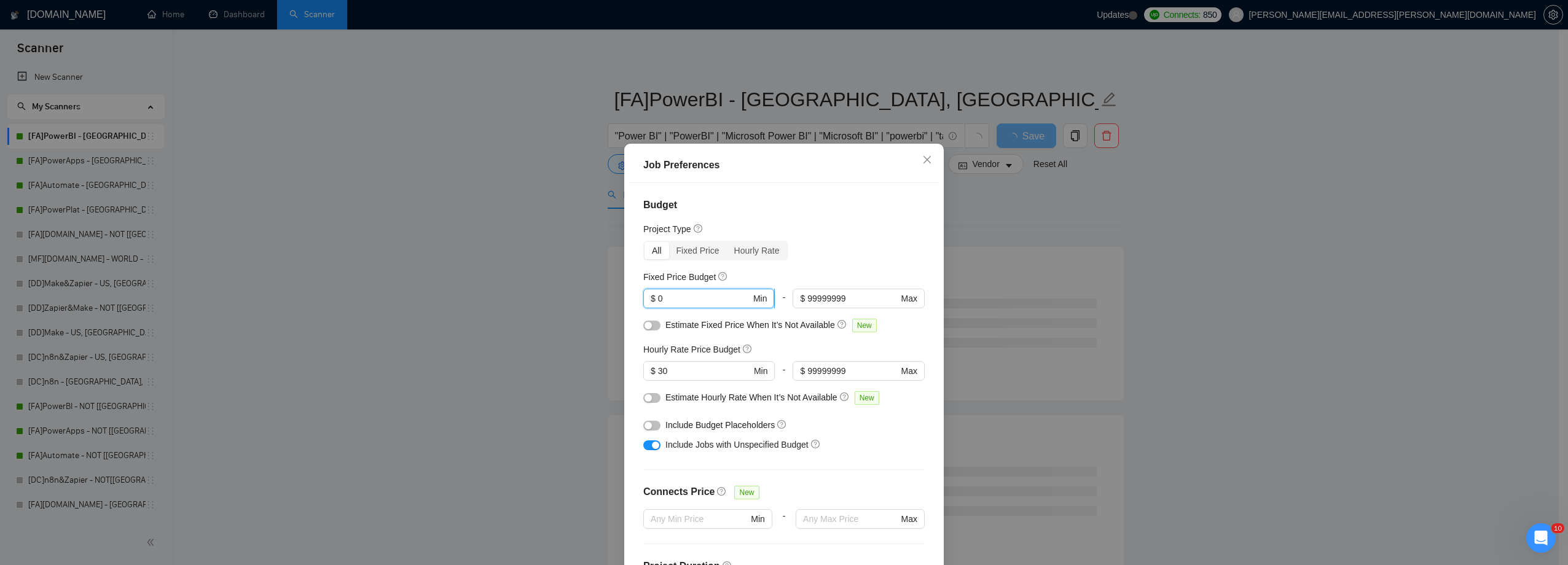 click on "0" at bounding box center [704, 298] 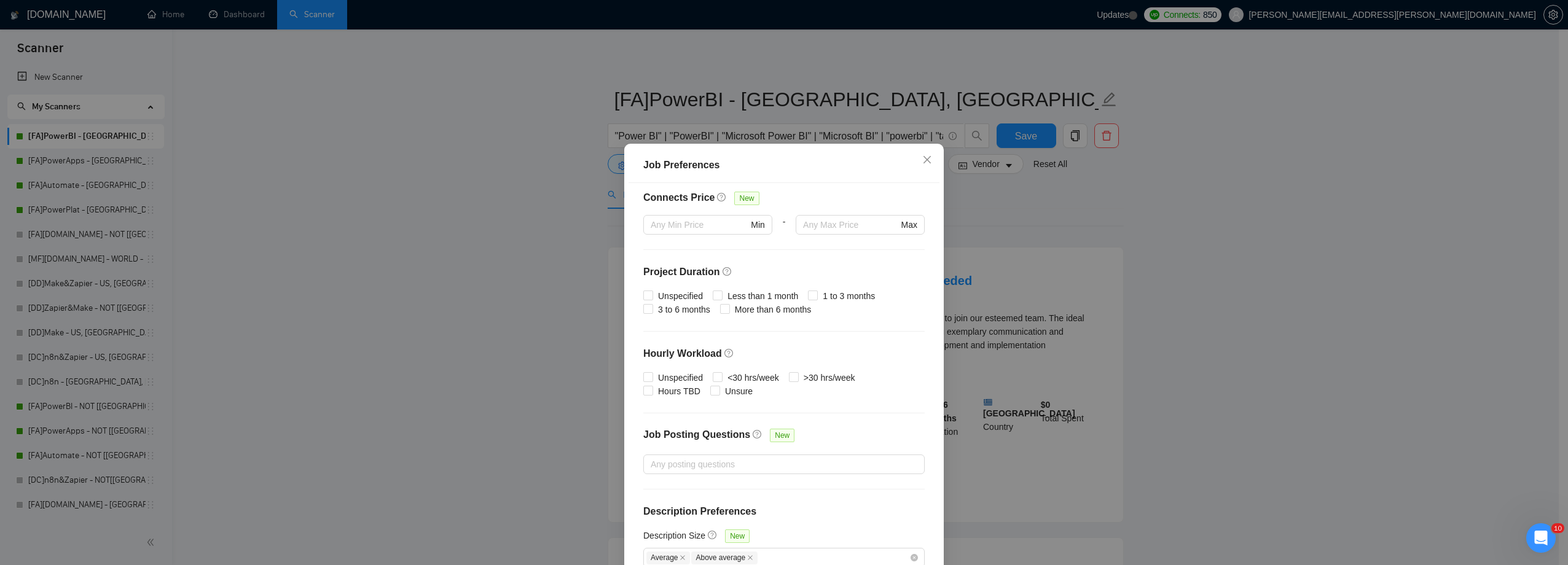 scroll, scrollTop: 297, scrollLeft: 0, axis: vertical 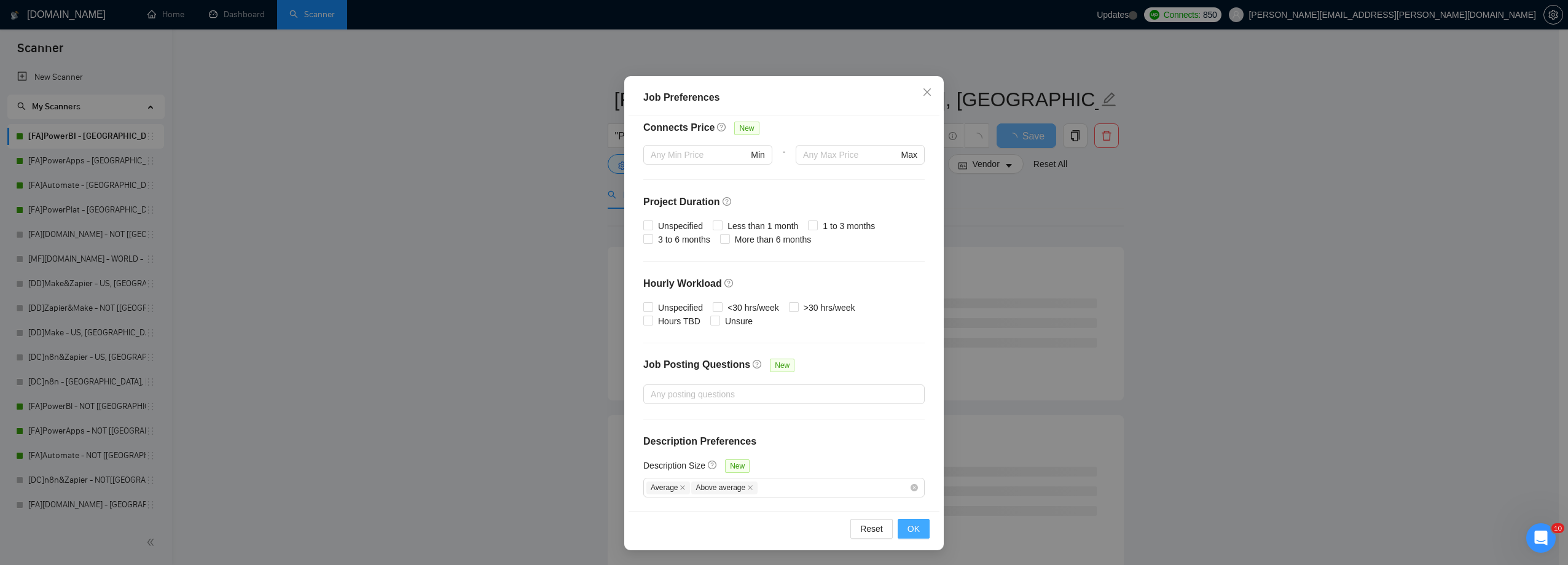 type on "50" 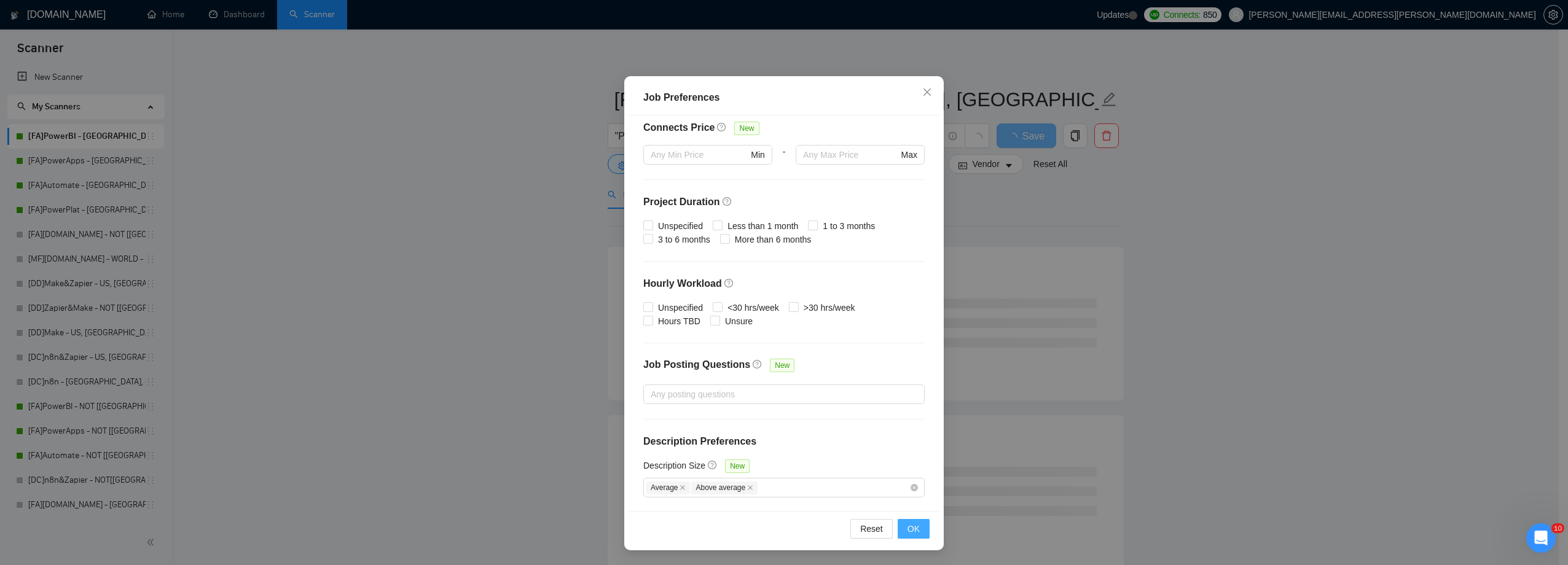 click on "OK" at bounding box center (914, 529) 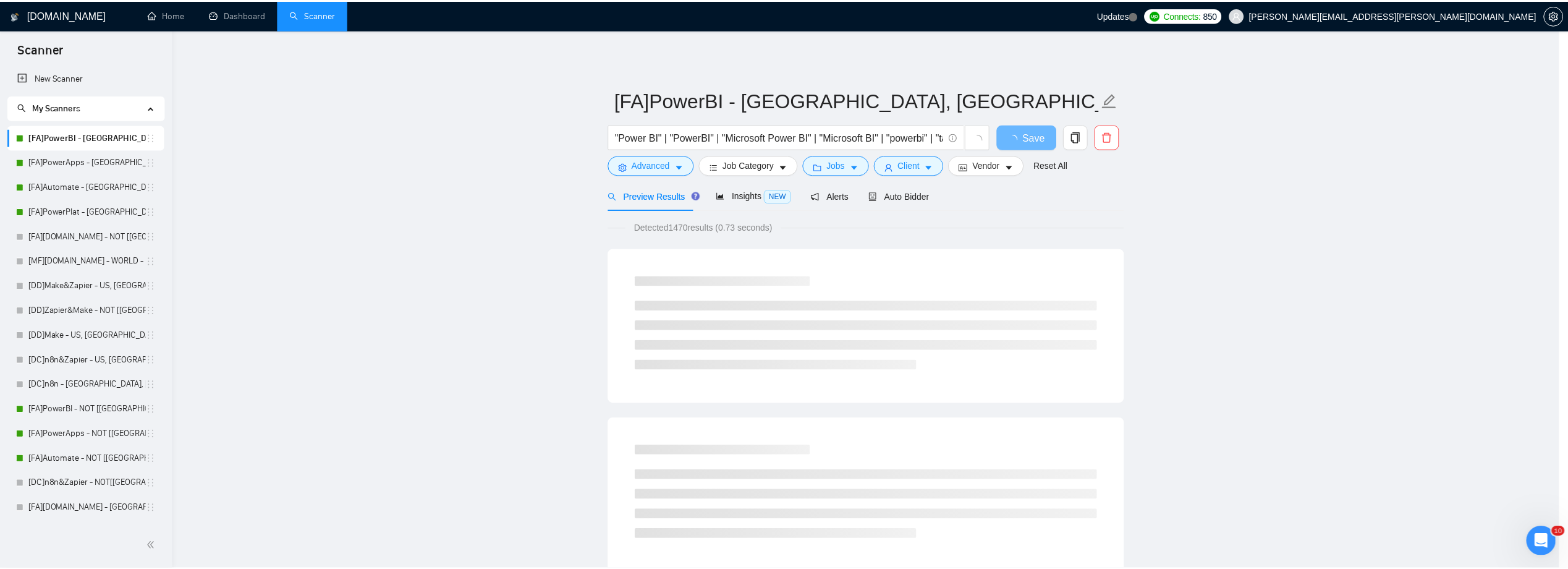 scroll, scrollTop: 0, scrollLeft: 0, axis: both 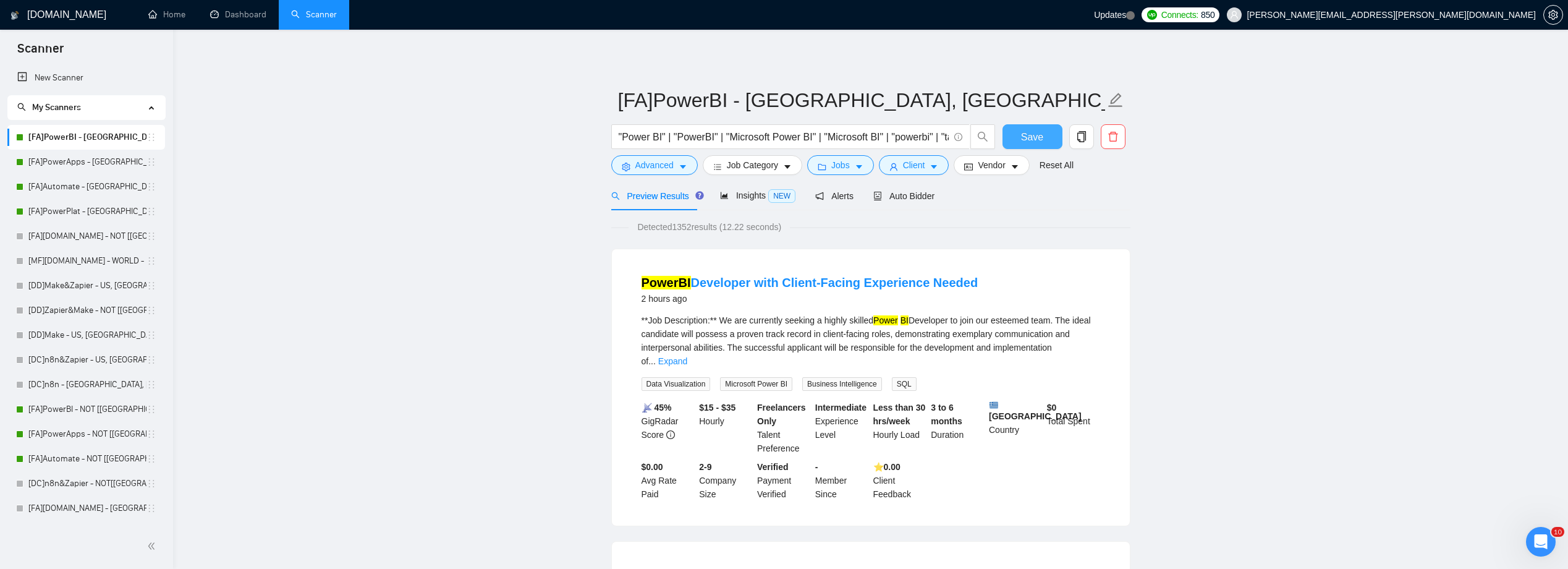 click on "Save" at bounding box center (1032, 137) 